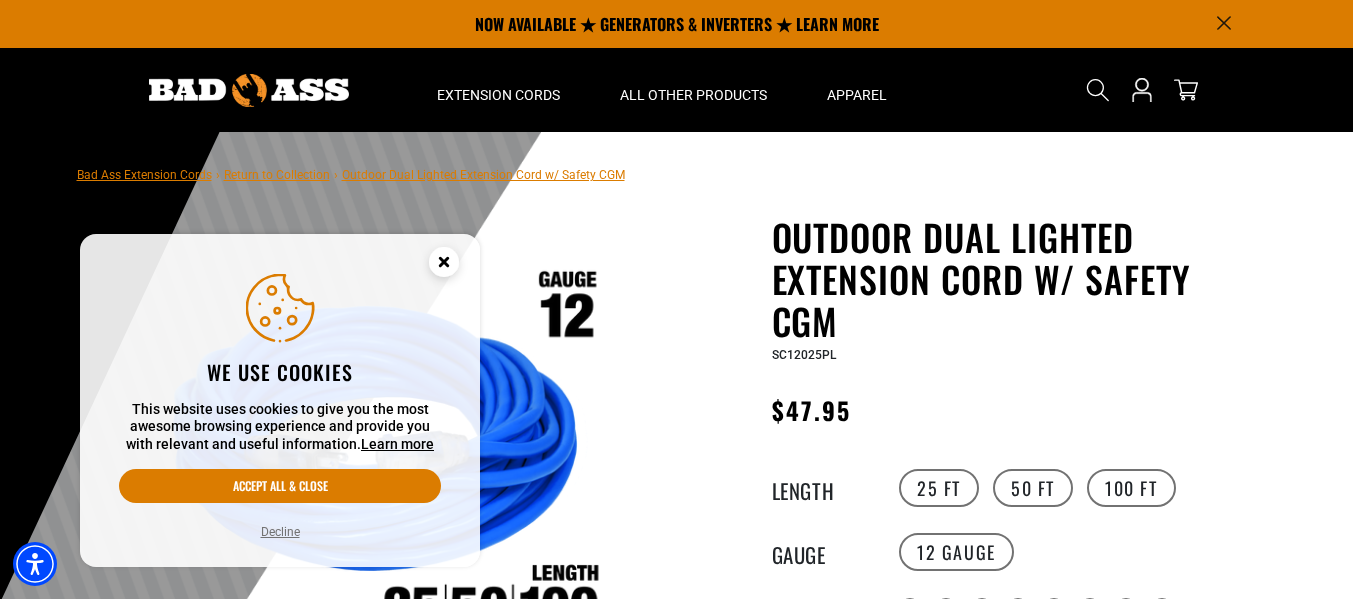 scroll, scrollTop: 0, scrollLeft: 0, axis: both 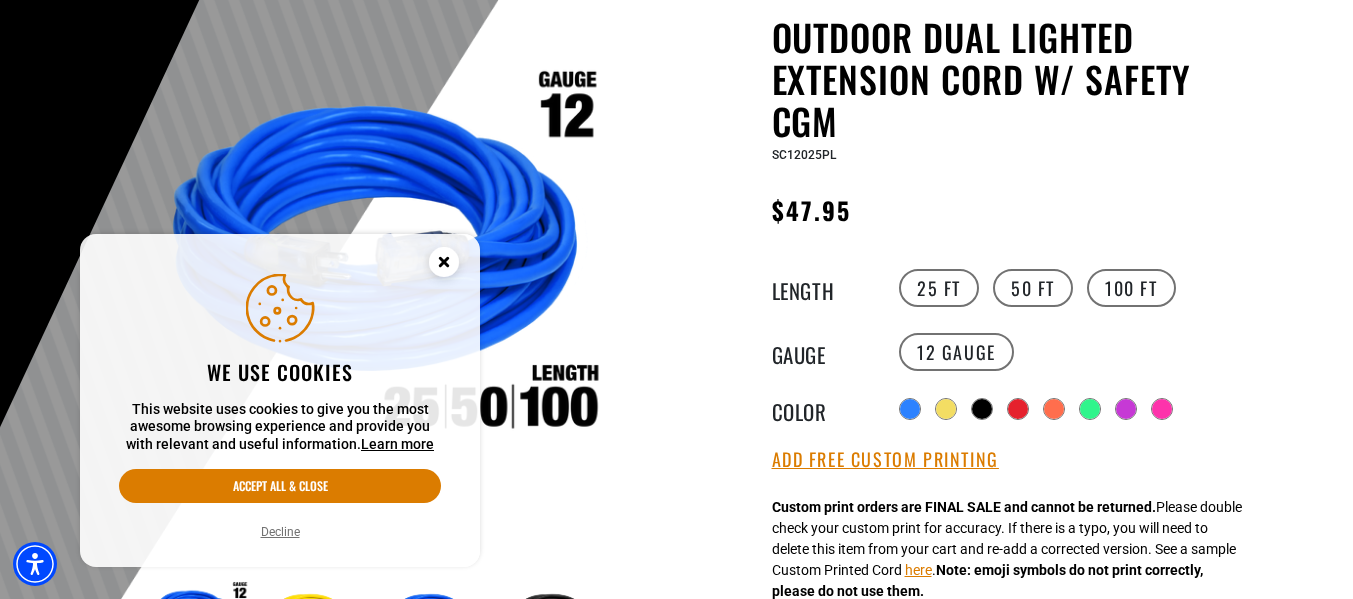 click 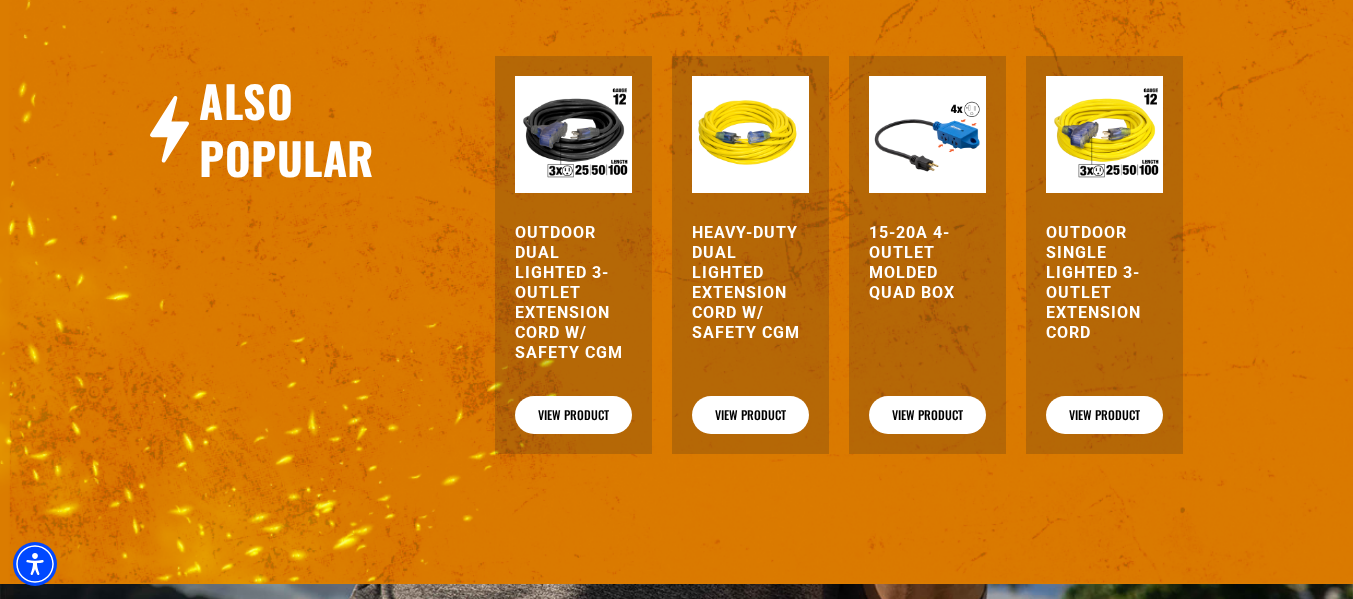 scroll, scrollTop: 2600, scrollLeft: 0, axis: vertical 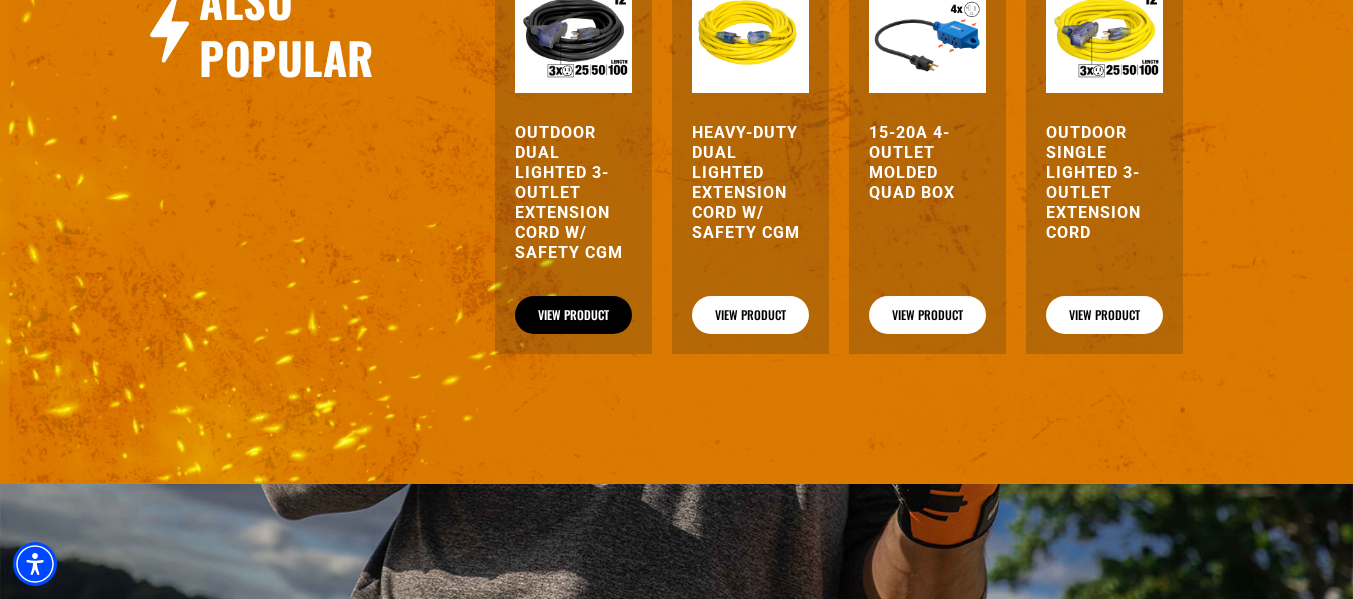 click on "View Product" at bounding box center [573, 315] 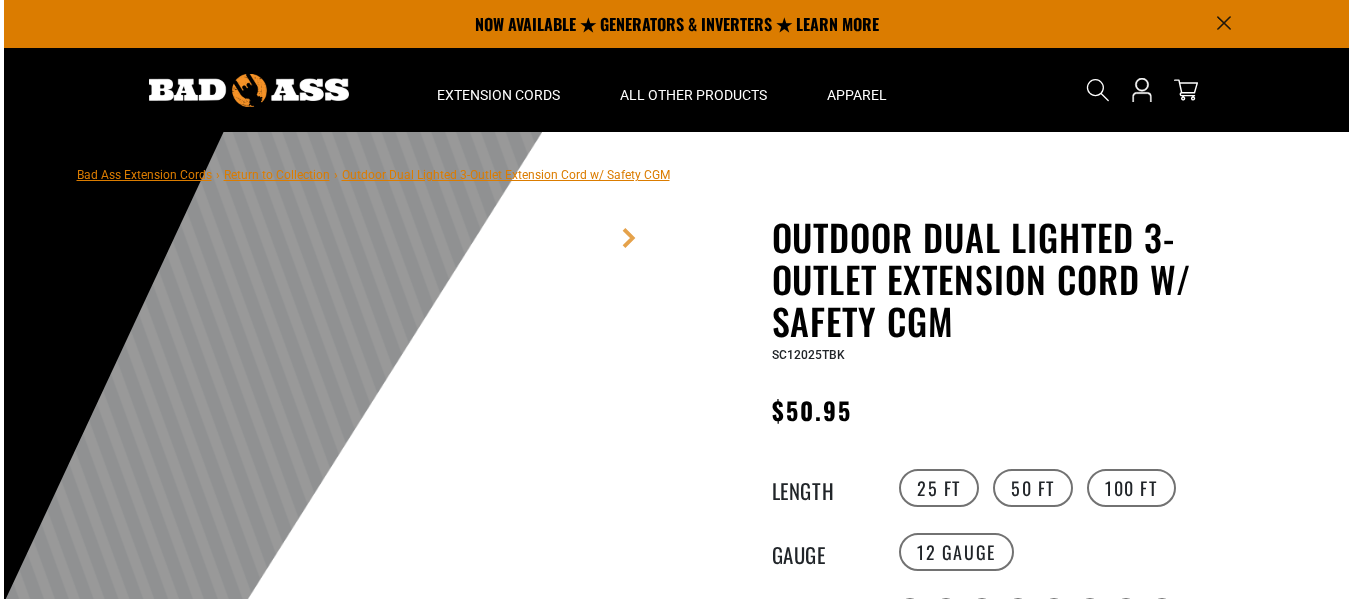 scroll, scrollTop: 0, scrollLeft: 0, axis: both 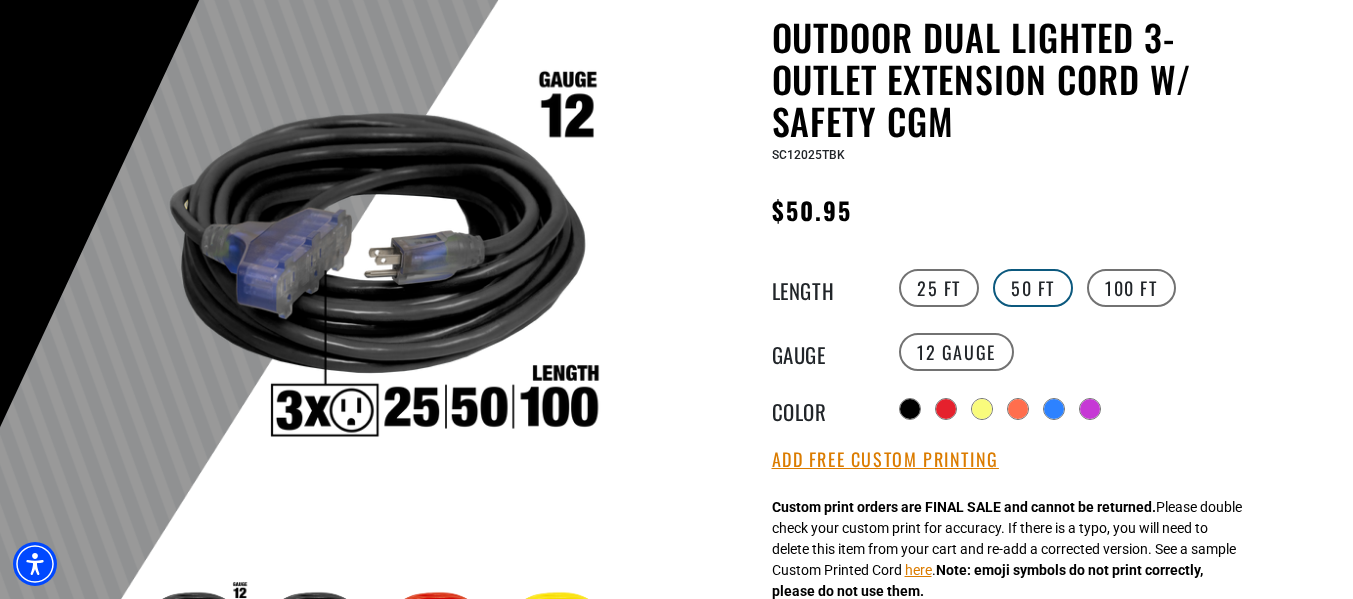 click on "50 FT" at bounding box center (1033, 288) 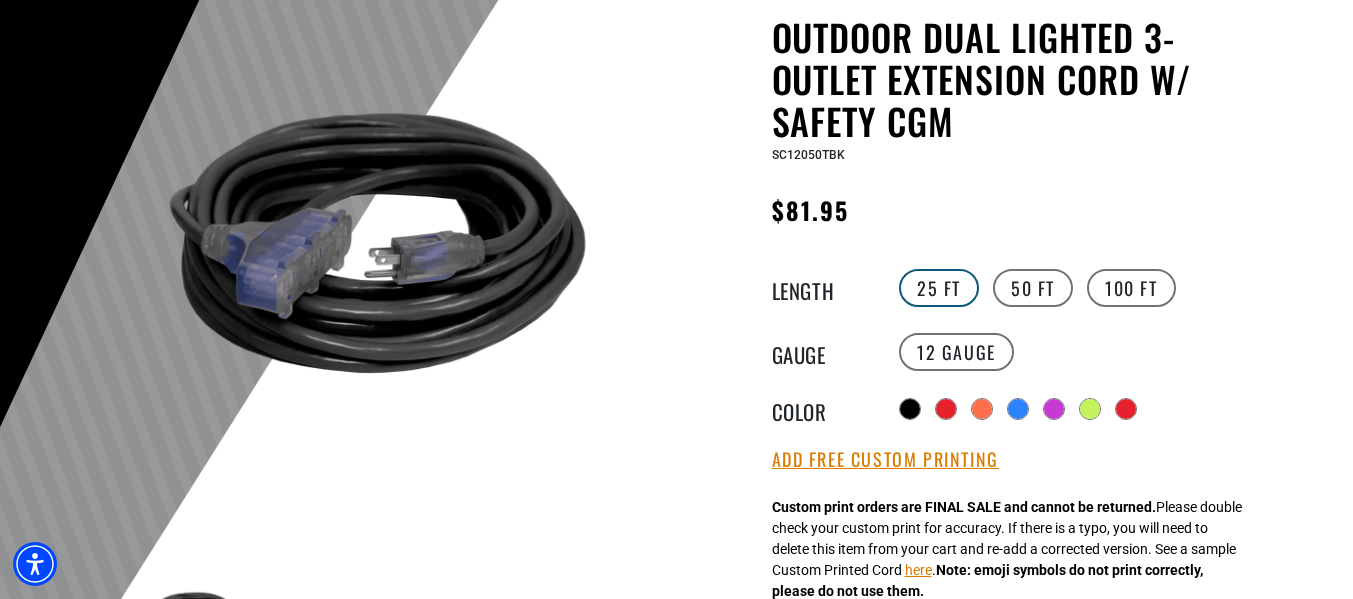 click on "25 FT" at bounding box center [939, 288] 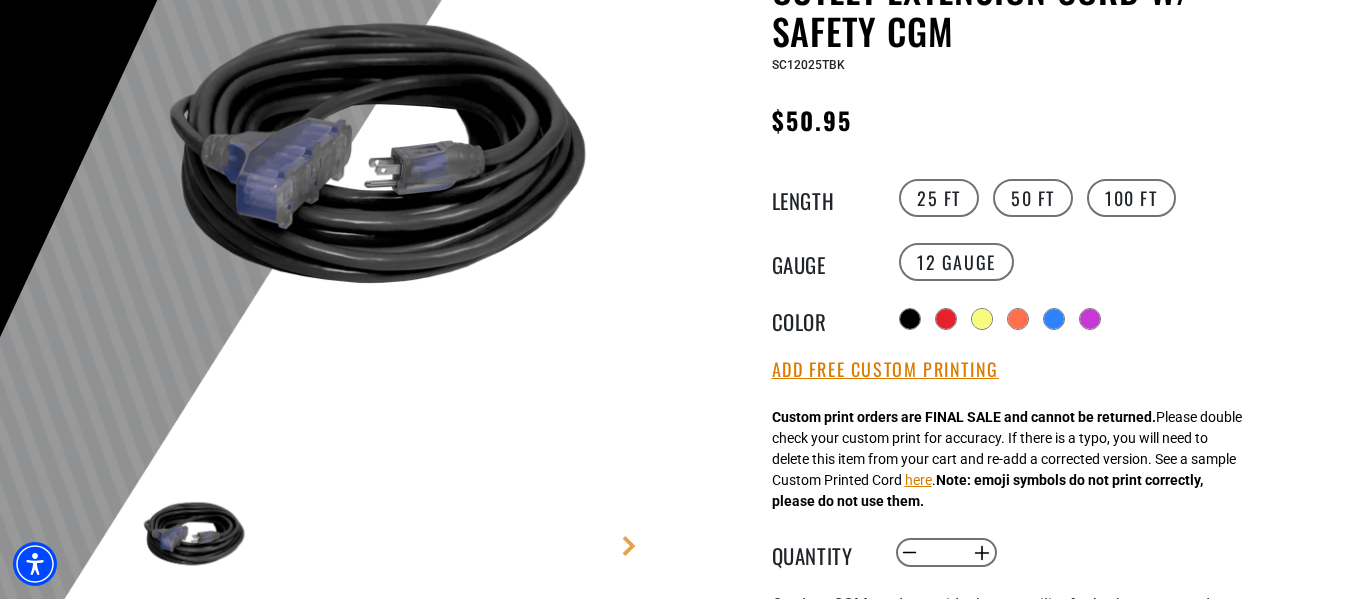 scroll, scrollTop: 300, scrollLeft: 0, axis: vertical 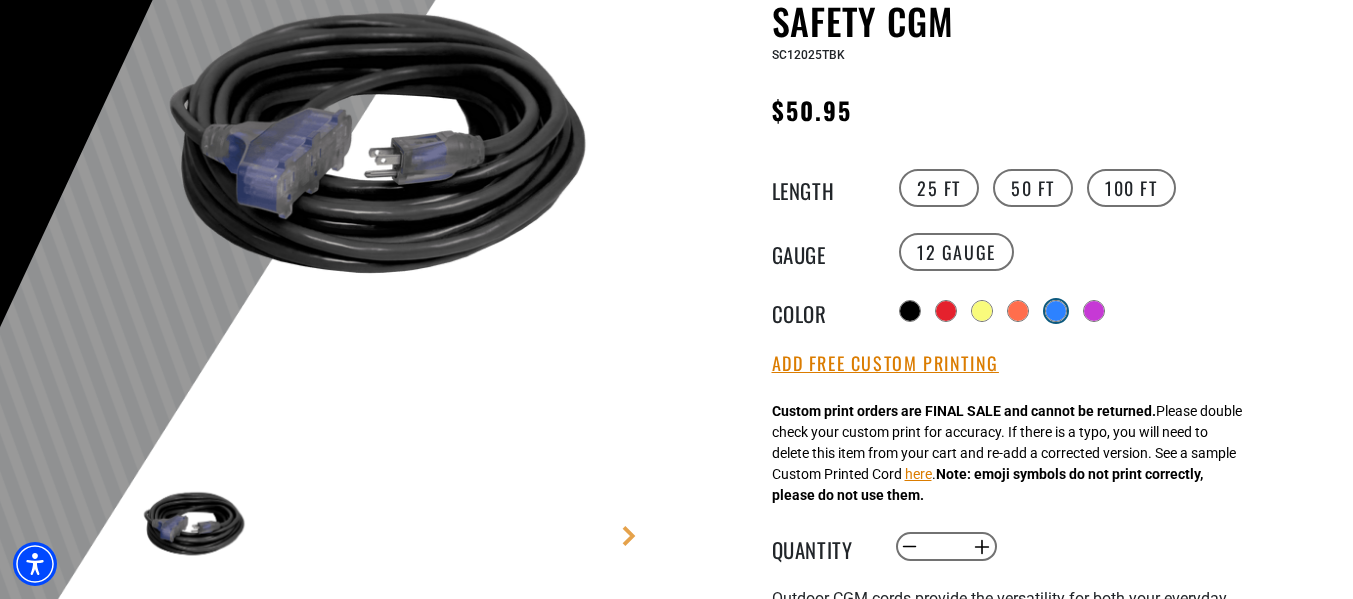 click at bounding box center [1056, 311] 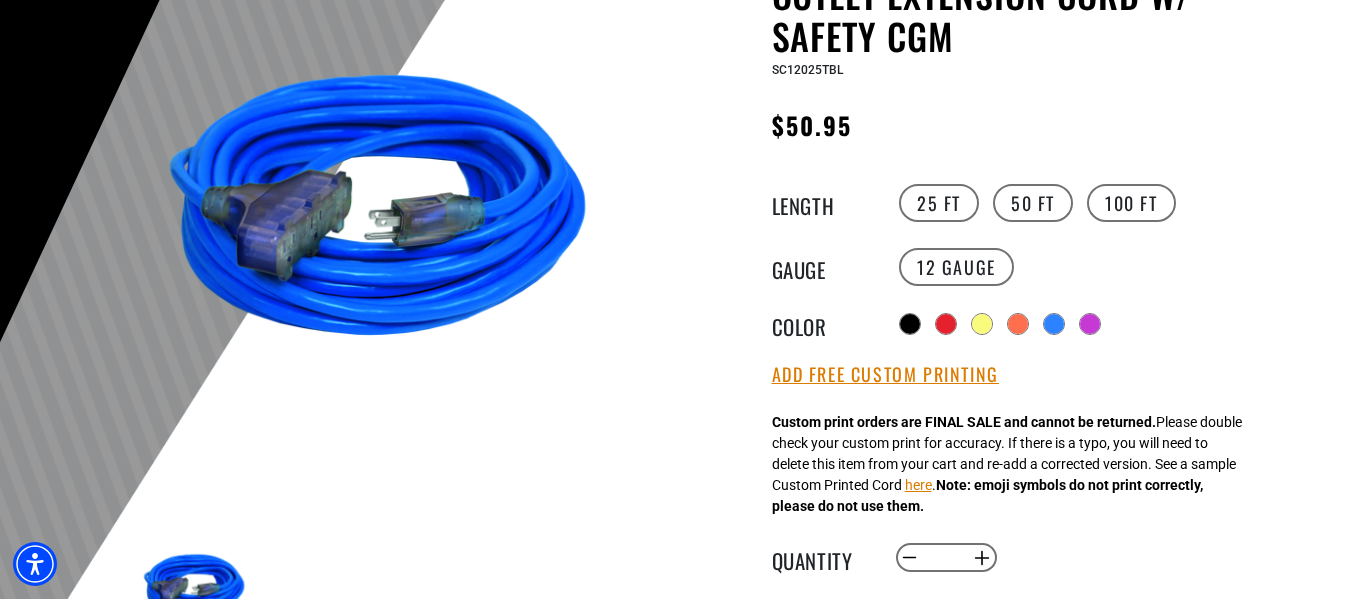 scroll, scrollTop: 300, scrollLeft: 0, axis: vertical 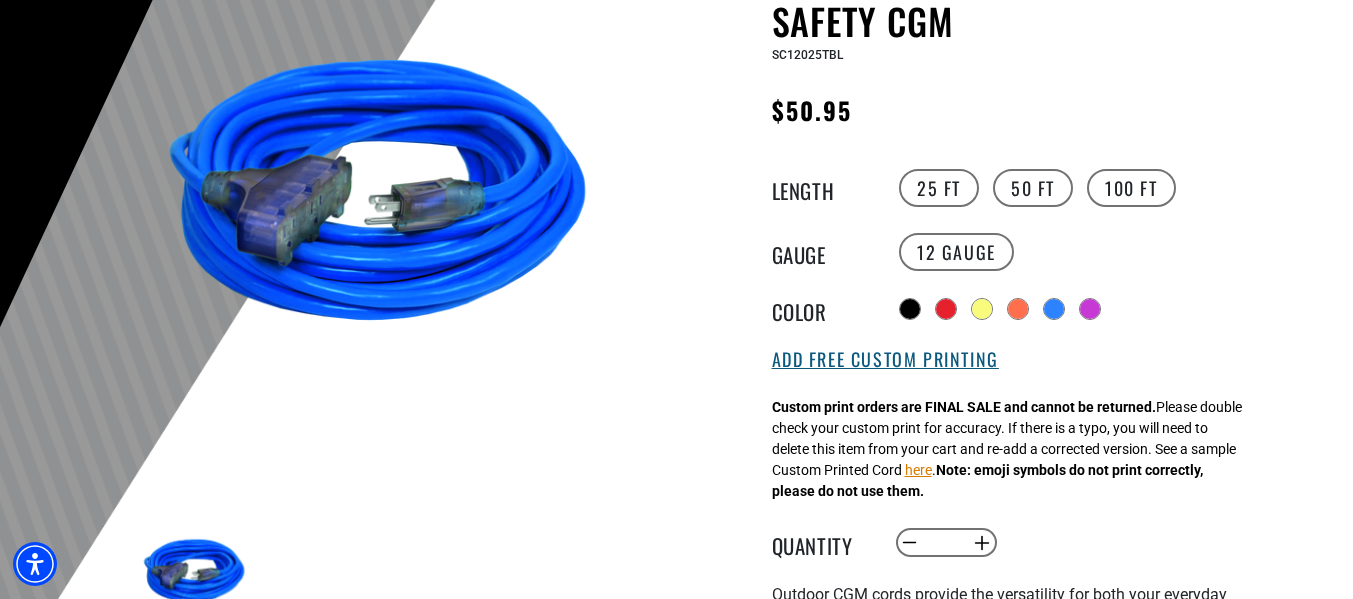 click on "Add Free Custom Printing" at bounding box center (885, 360) 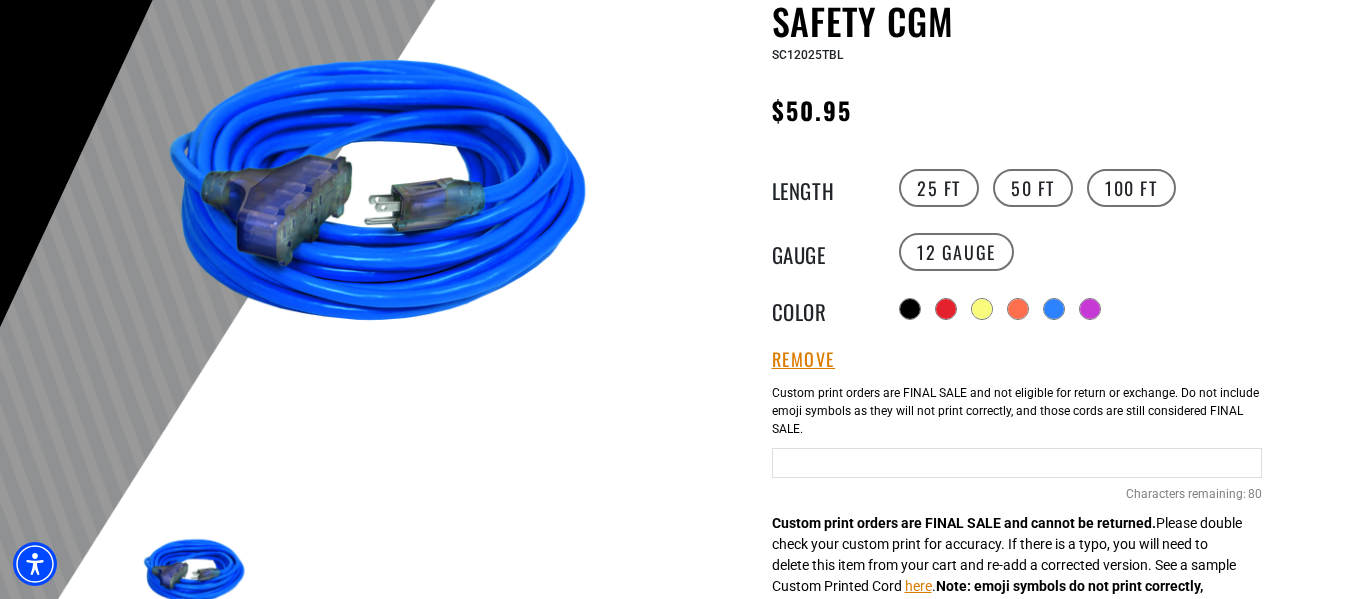 click at bounding box center [1017, 463] 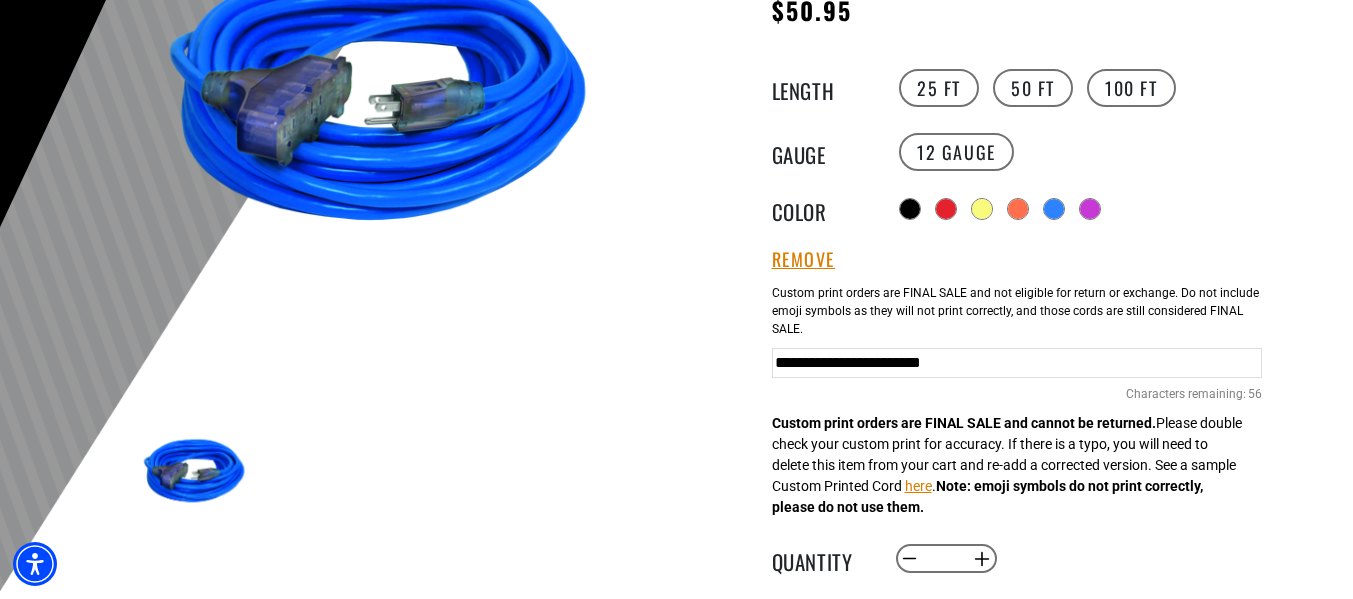 scroll, scrollTop: 500, scrollLeft: 0, axis: vertical 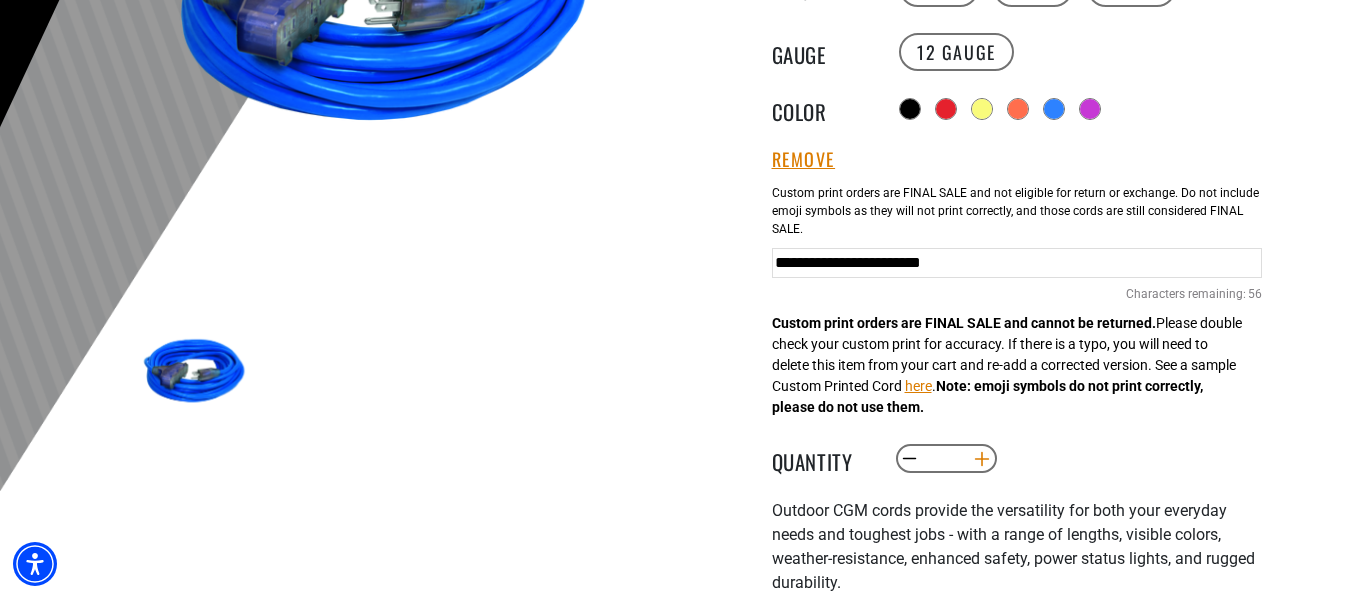 type on "**********" 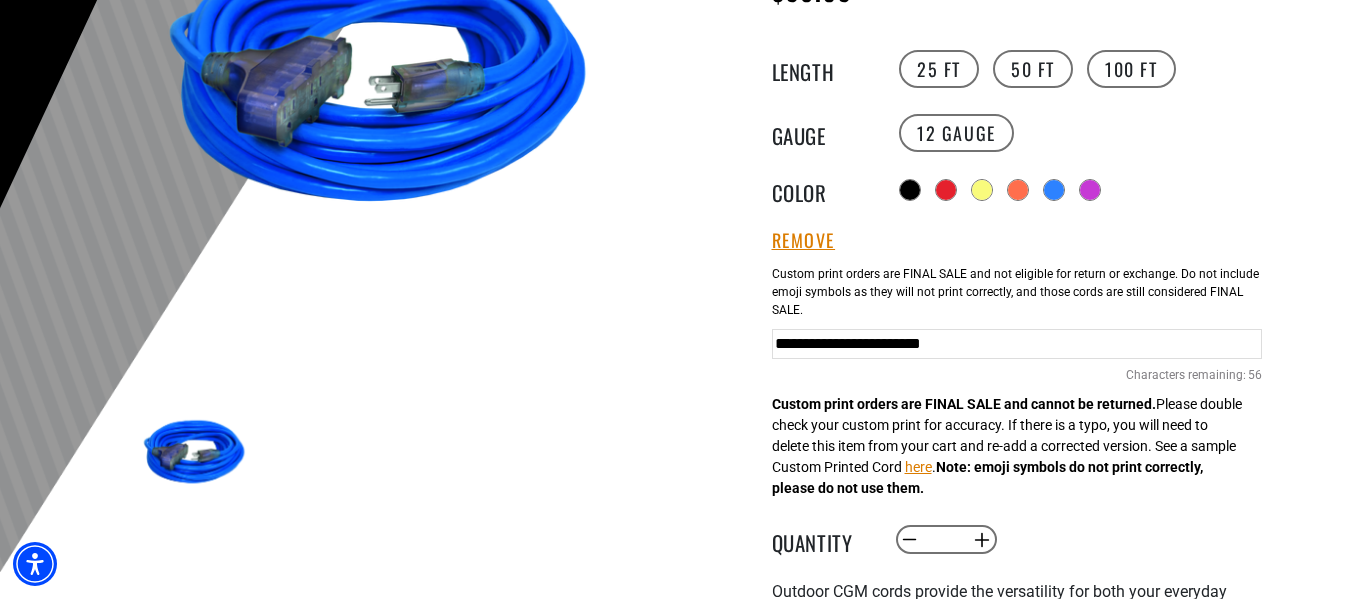 scroll, scrollTop: 500, scrollLeft: 0, axis: vertical 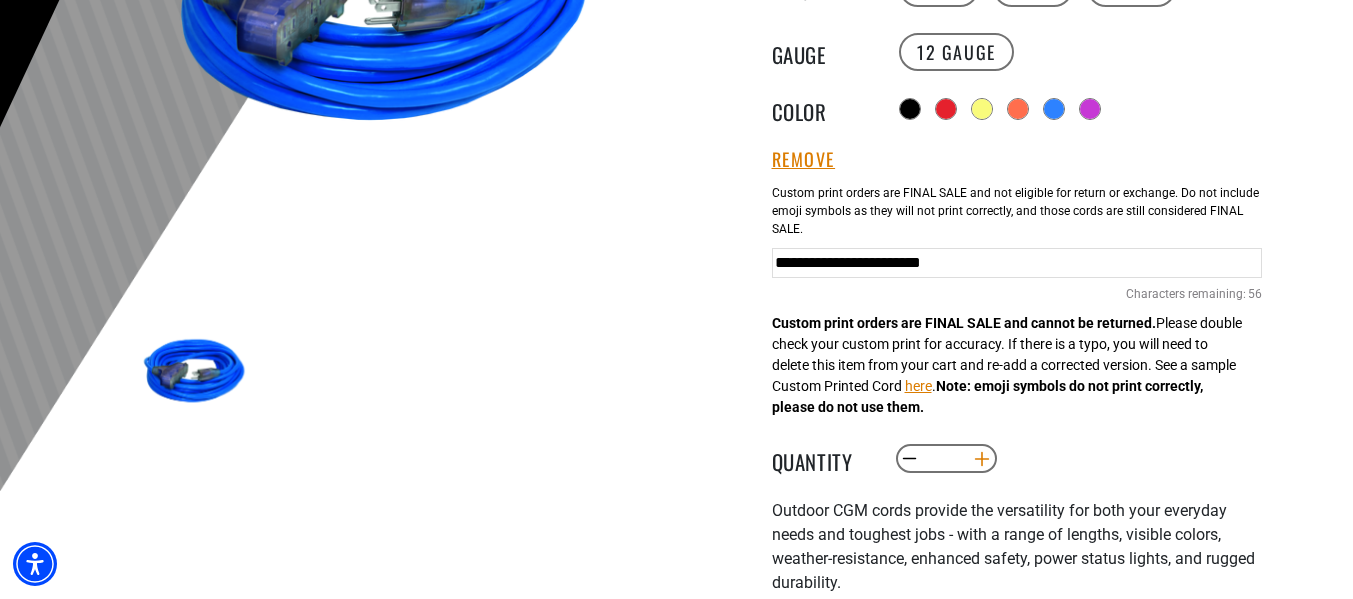 click on "Increase quantity for Outdoor Dual Lighted 3-Outlet Extension Cord w/ Safety CGM" at bounding box center (981, 459) 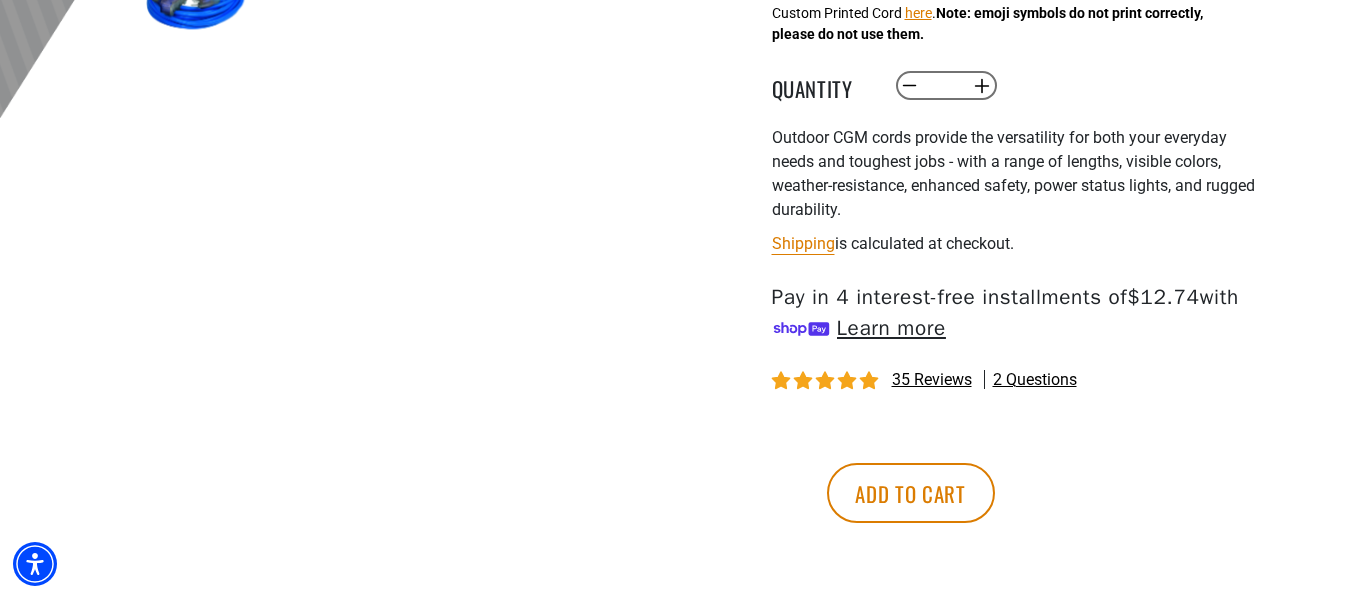 scroll, scrollTop: 900, scrollLeft: 0, axis: vertical 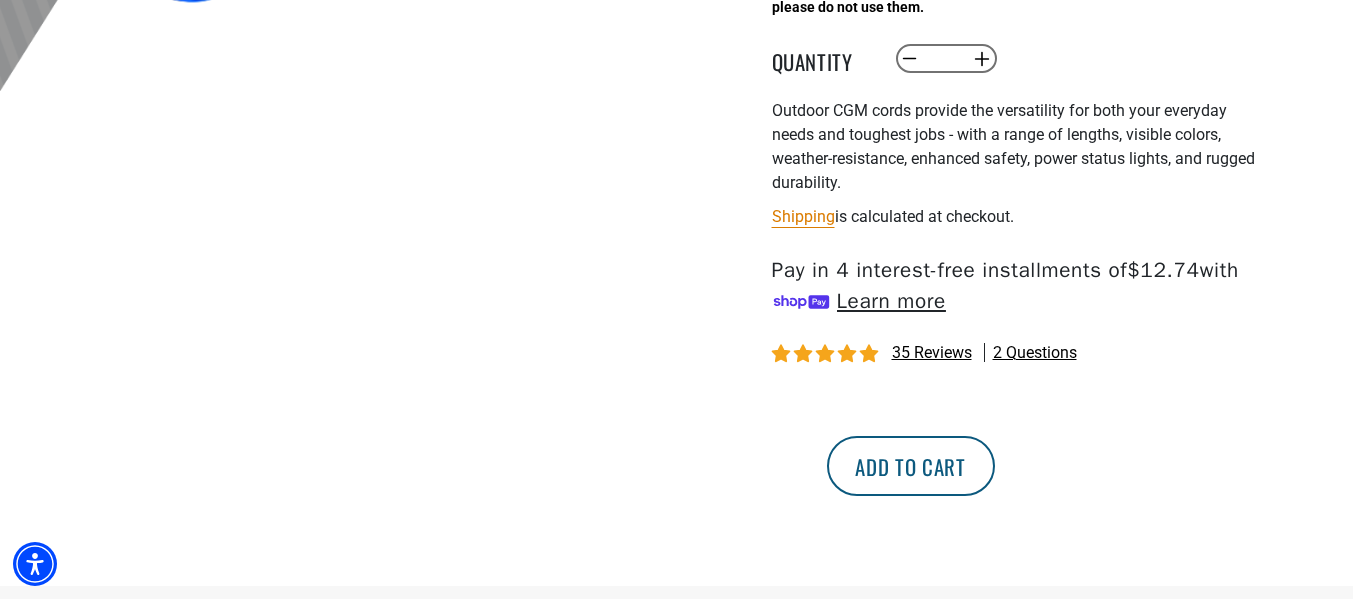click on "Add to cart" at bounding box center (911, 466) 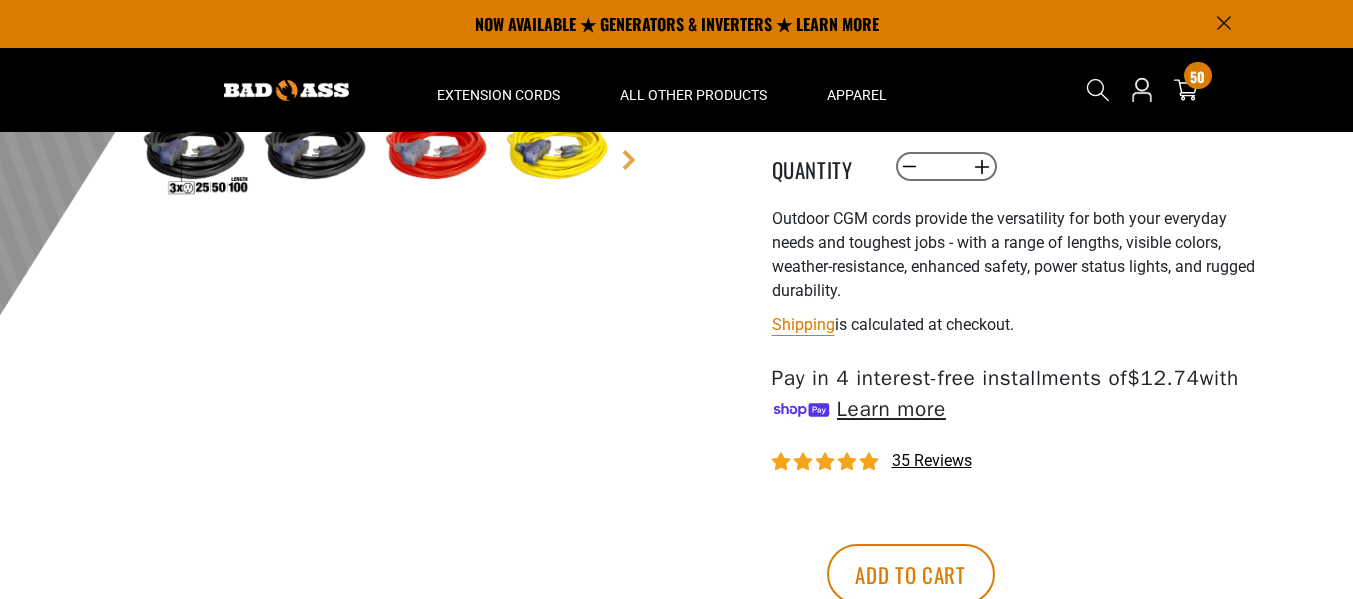 scroll, scrollTop: 600, scrollLeft: 0, axis: vertical 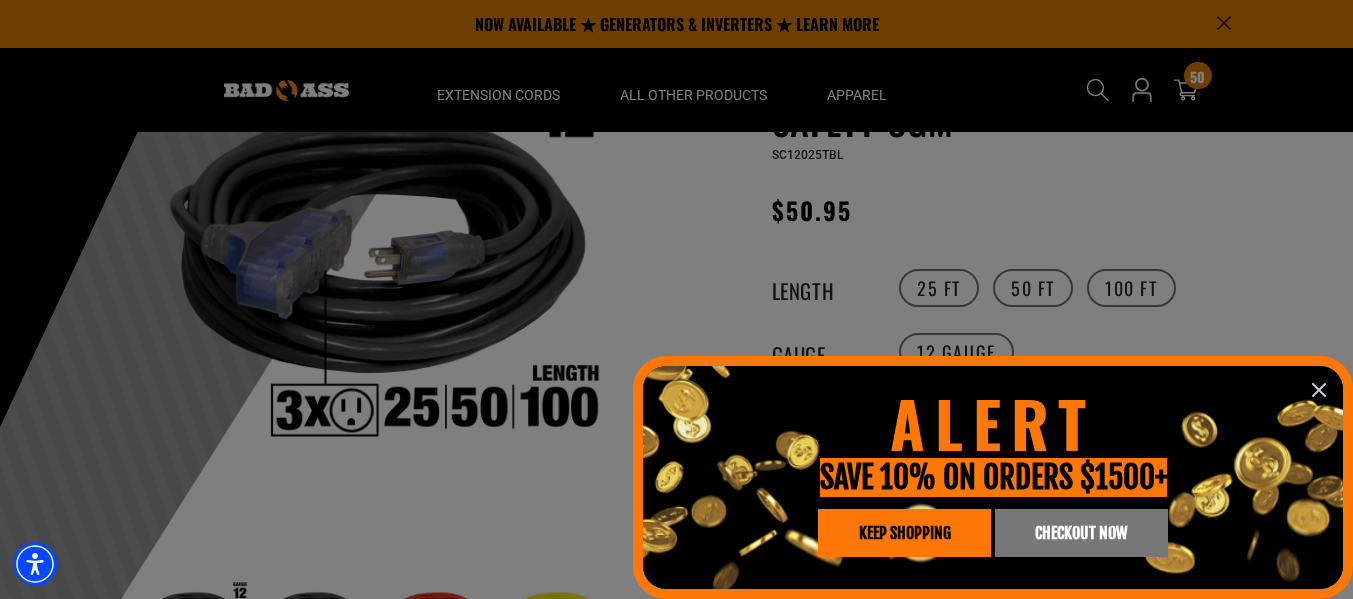 click at bounding box center (676, 299) 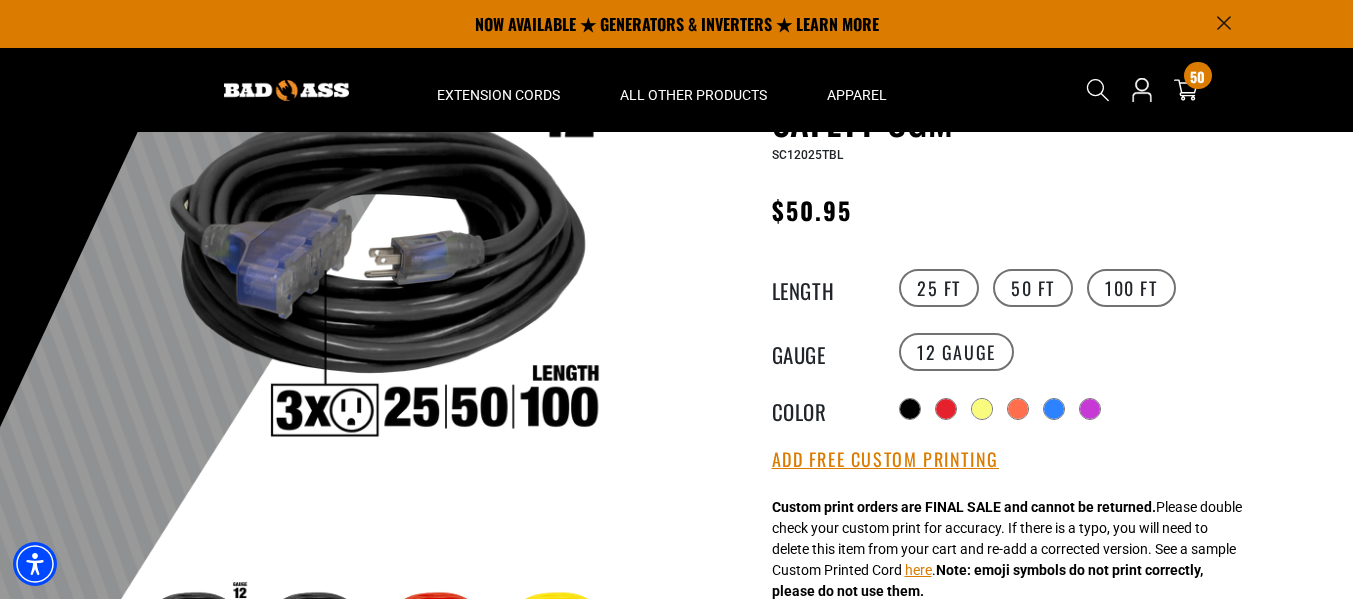 scroll, scrollTop: 0, scrollLeft: 0, axis: both 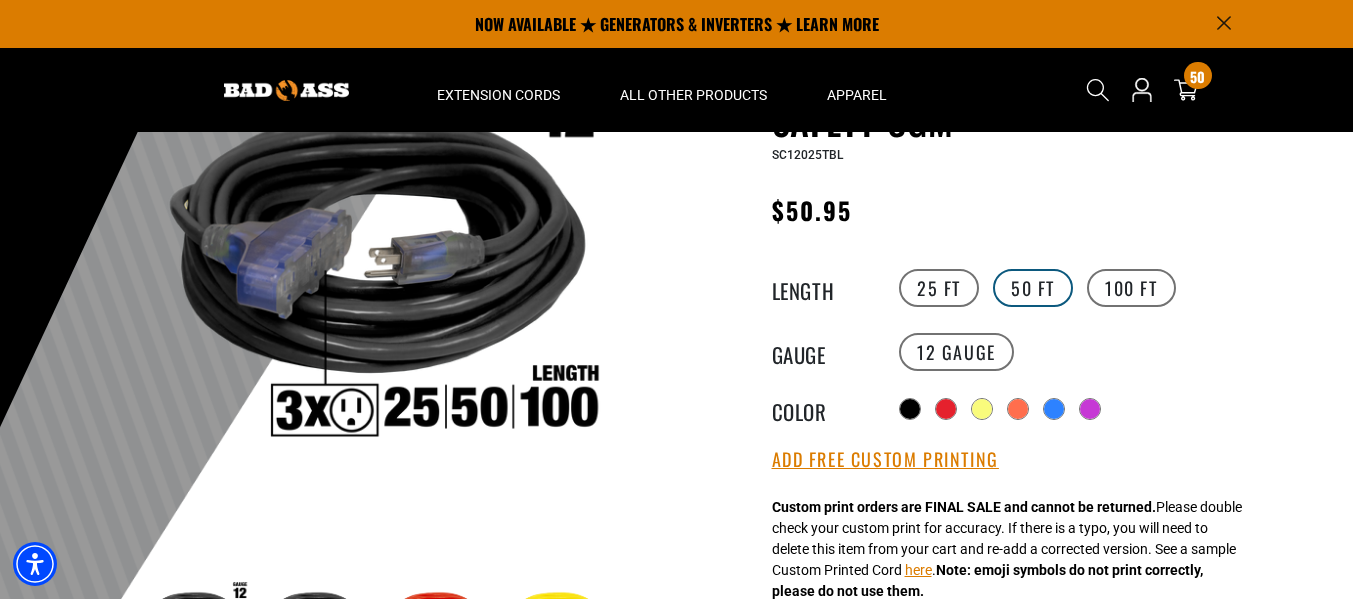 click on "50 FT" at bounding box center [1033, 288] 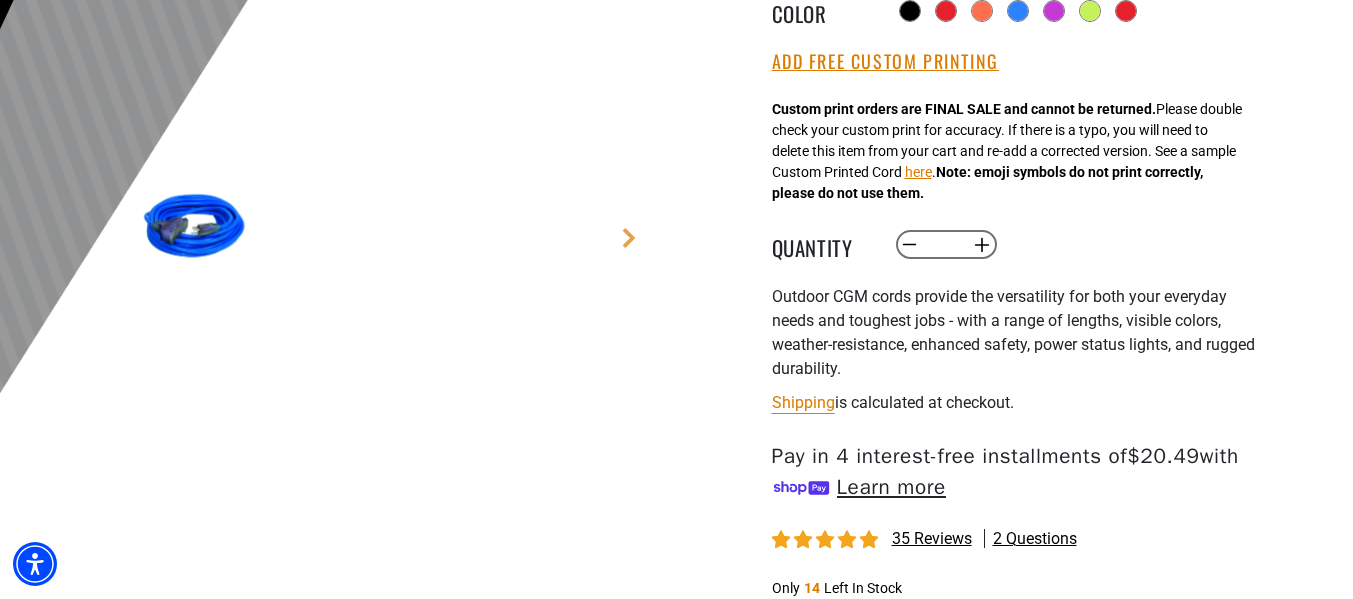 scroll, scrollTop: 600, scrollLeft: 0, axis: vertical 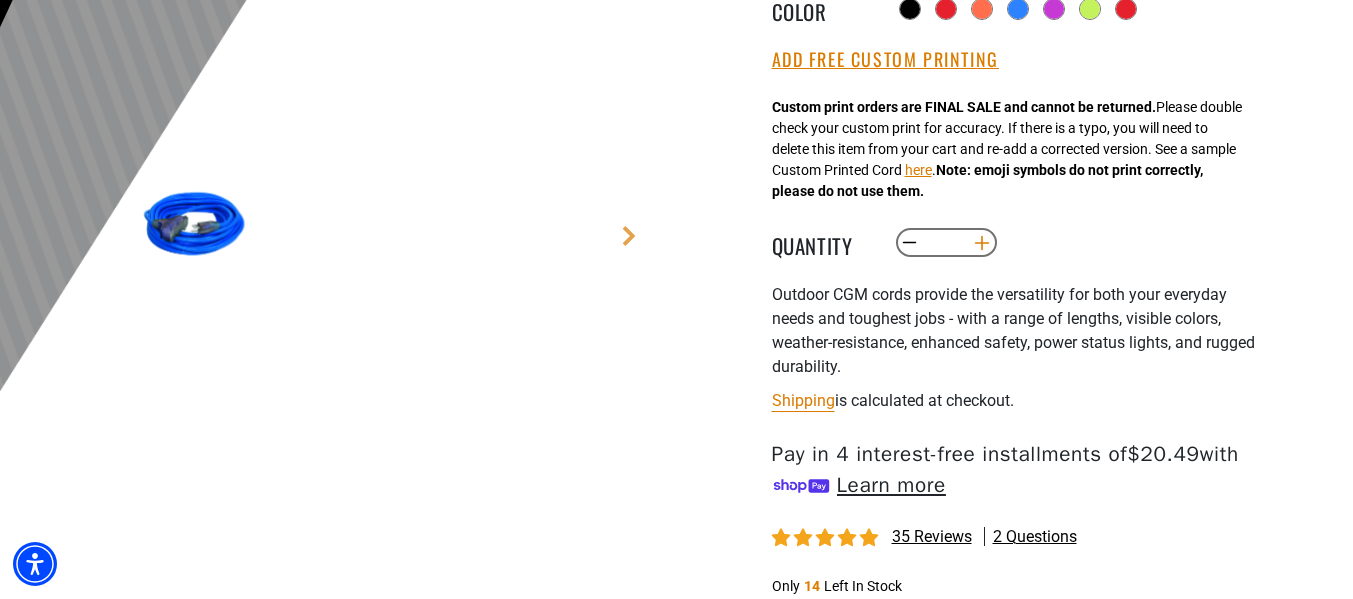 click on "Increase quantity for Outdoor Dual Lighted 3-Outlet Extension Cord w/ Safety CGM" at bounding box center [981, 243] 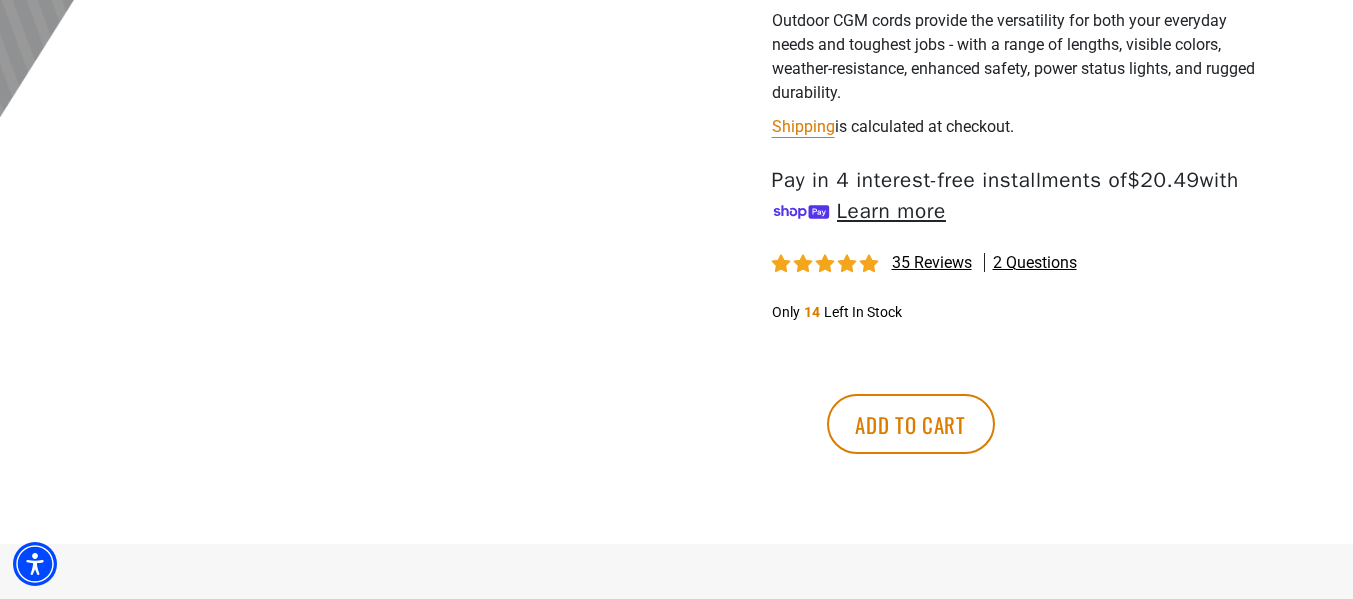 scroll, scrollTop: 900, scrollLeft: 0, axis: vertical 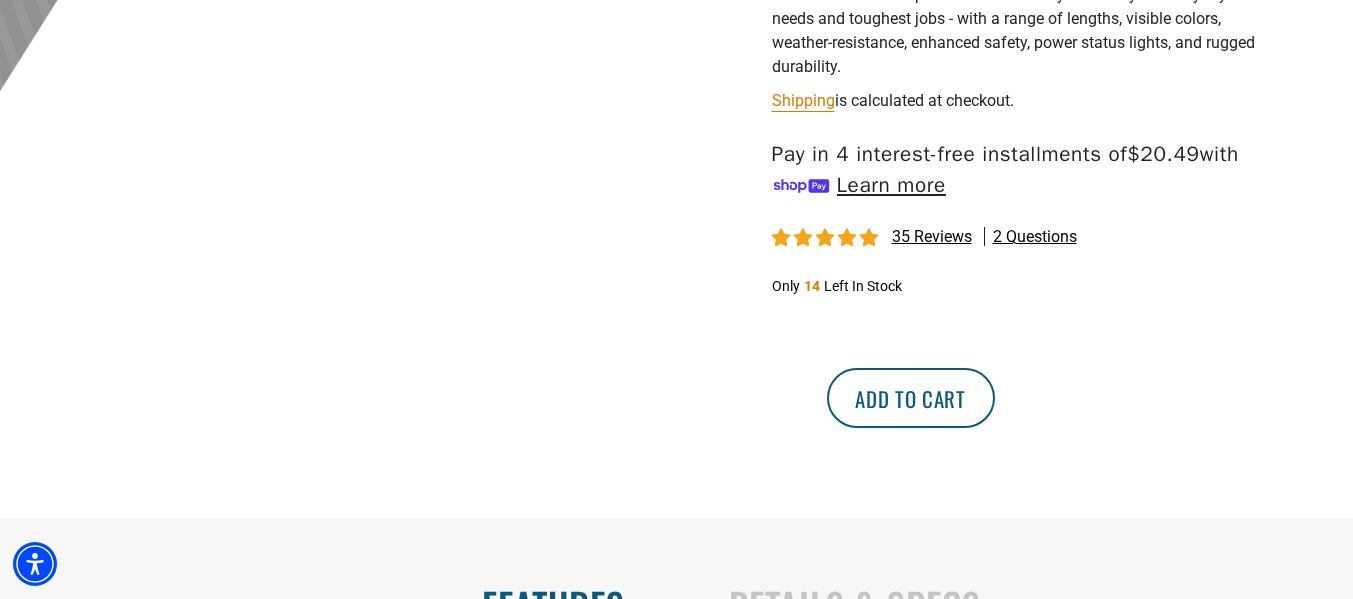 click on "Add to cart" at bounding box center (911, 398) 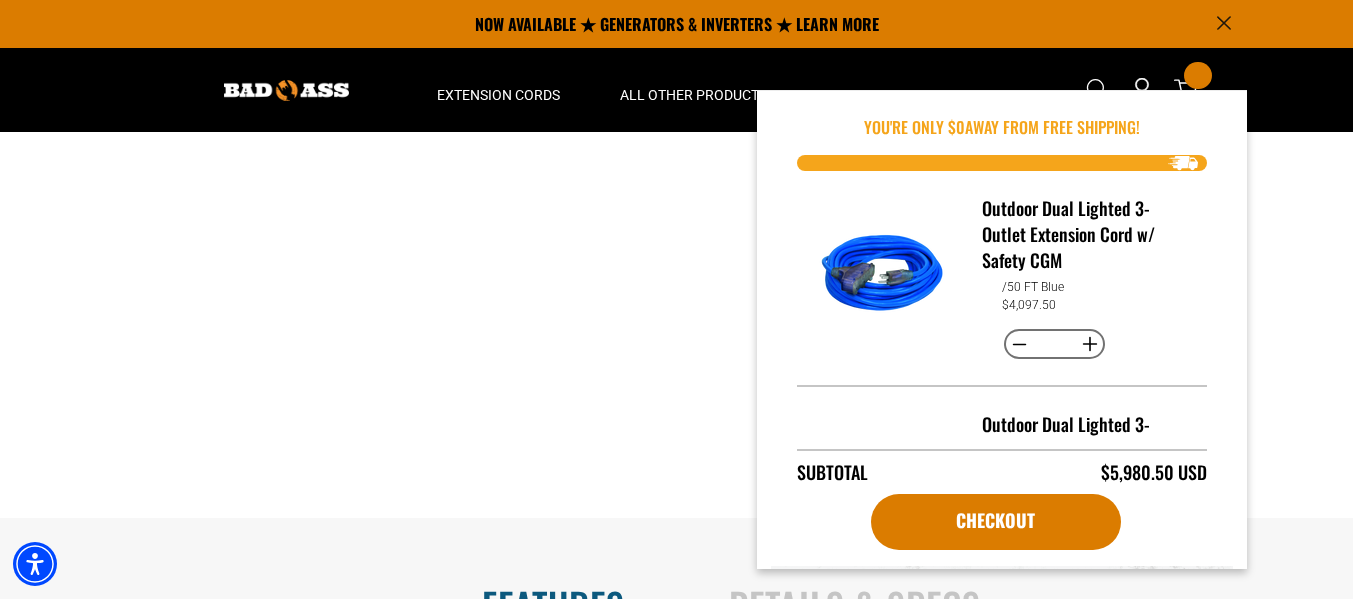 click on "Outdoor Dual Lighted 3-Outlet Extension Cord w/ Safety CGM
Outdoor Dual Lighted 3-Outlet Extension Cord w/ Safety CGM
SC12050TBL
Regular price
$81.95
Regular price
Sale price
81.95
Unit price
/
per
Sale
Sold out
Length" at bounding box center [977, -83] 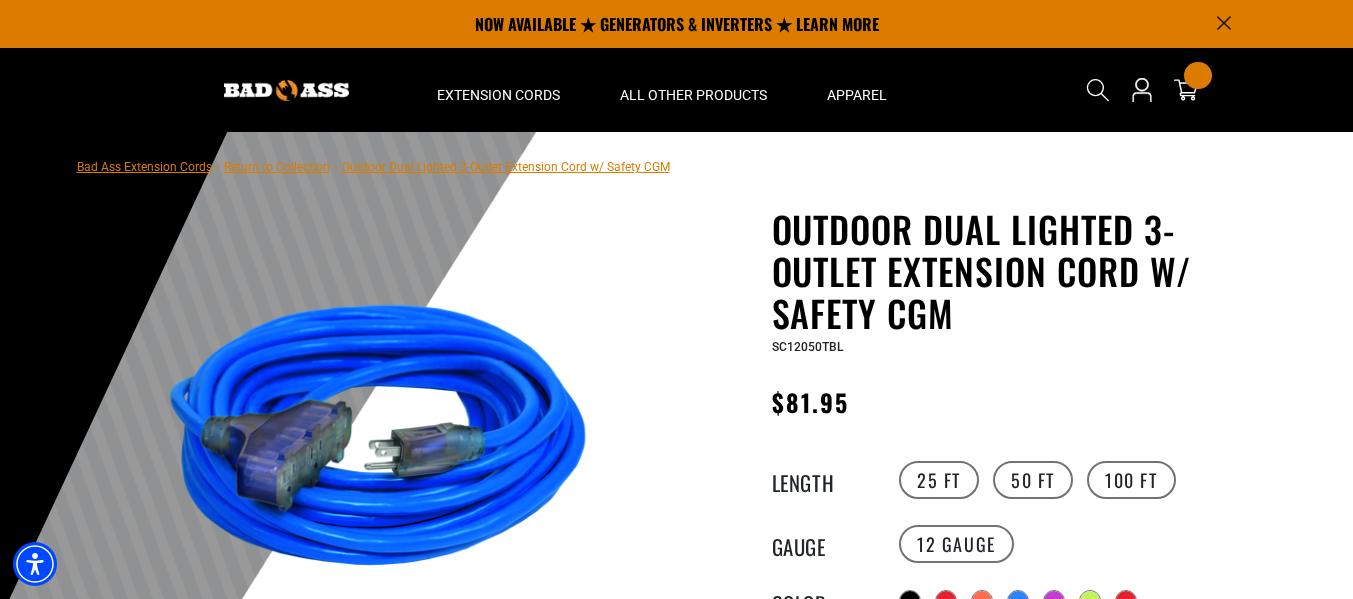 scroll, scrollTop: 0, scrollLeft: 0, axis: both 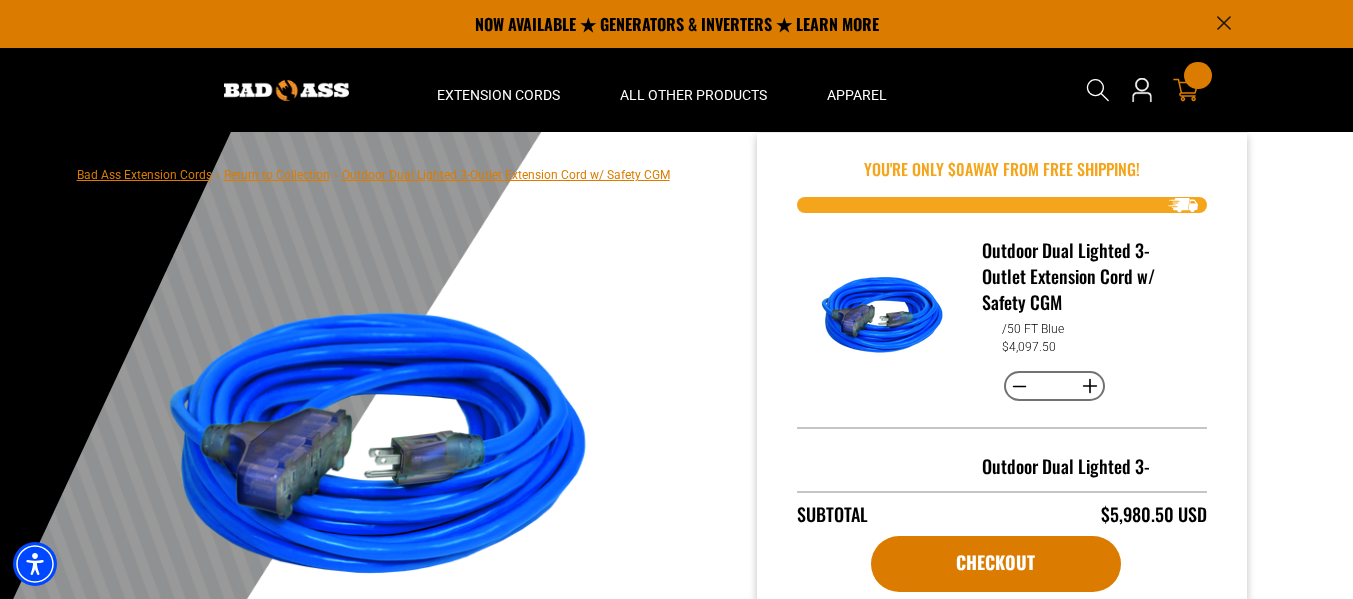 click 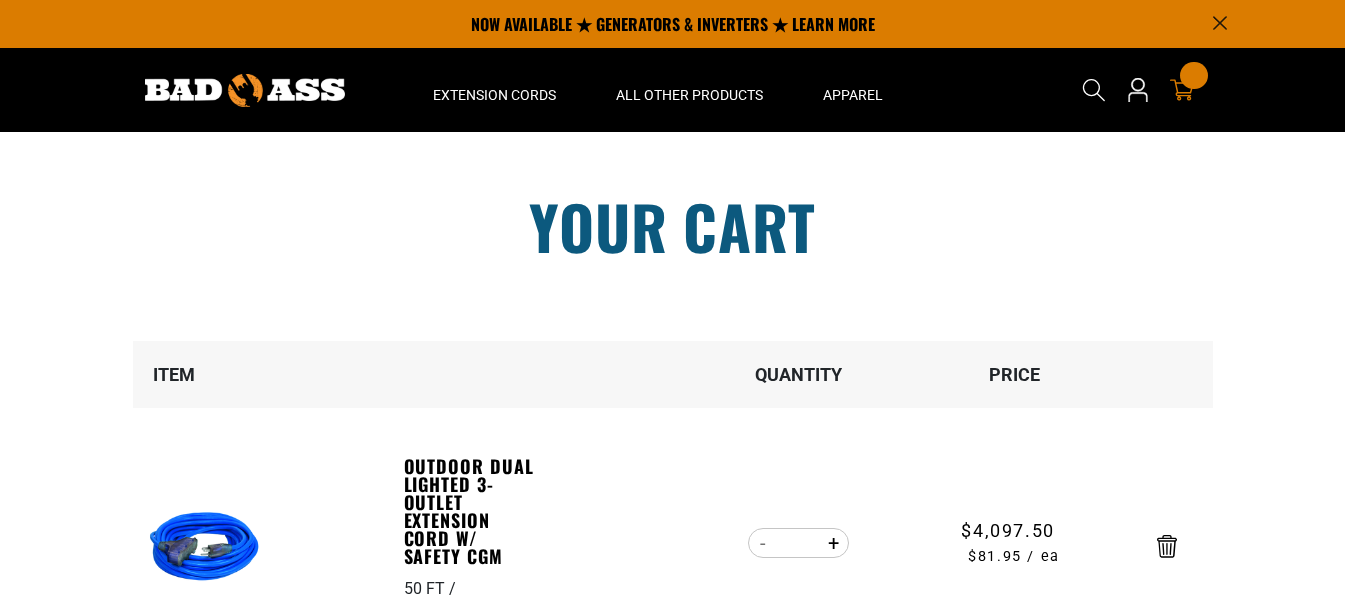 scroll, scrollTop: 66, scrollLeft: 0, axis: vertical 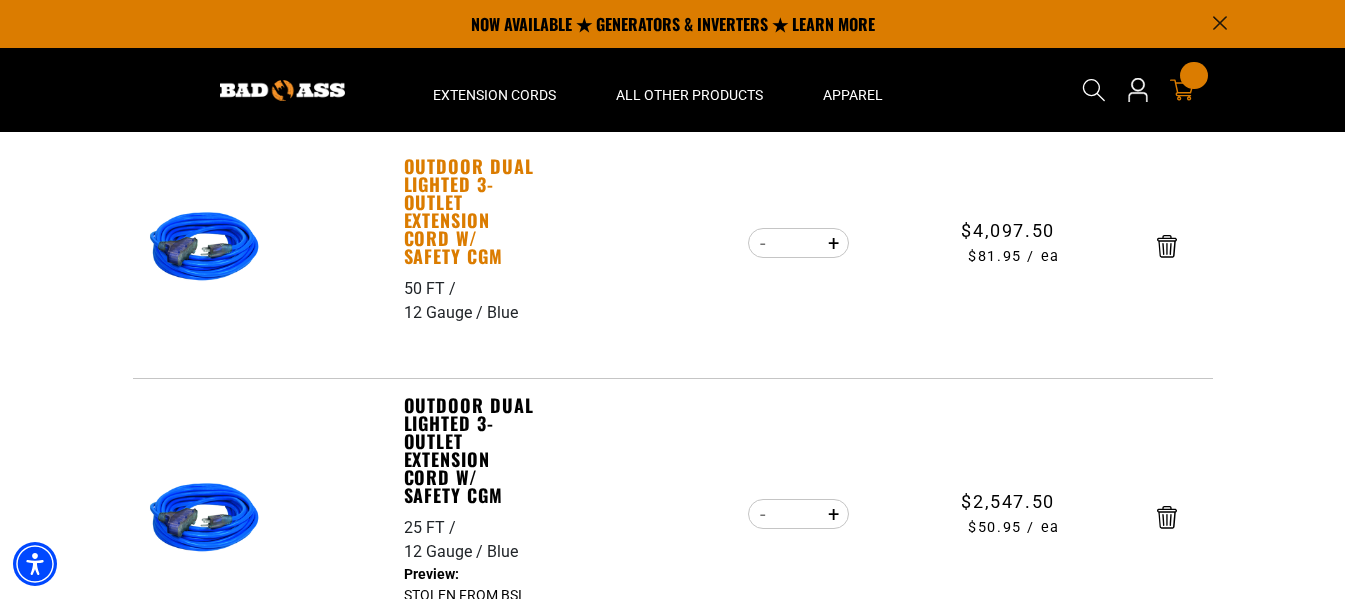 click on "Outdoor Dual Lighted 3-Outlet Extension Cord w/ Safety CGM" at bounding box center (473, 211) 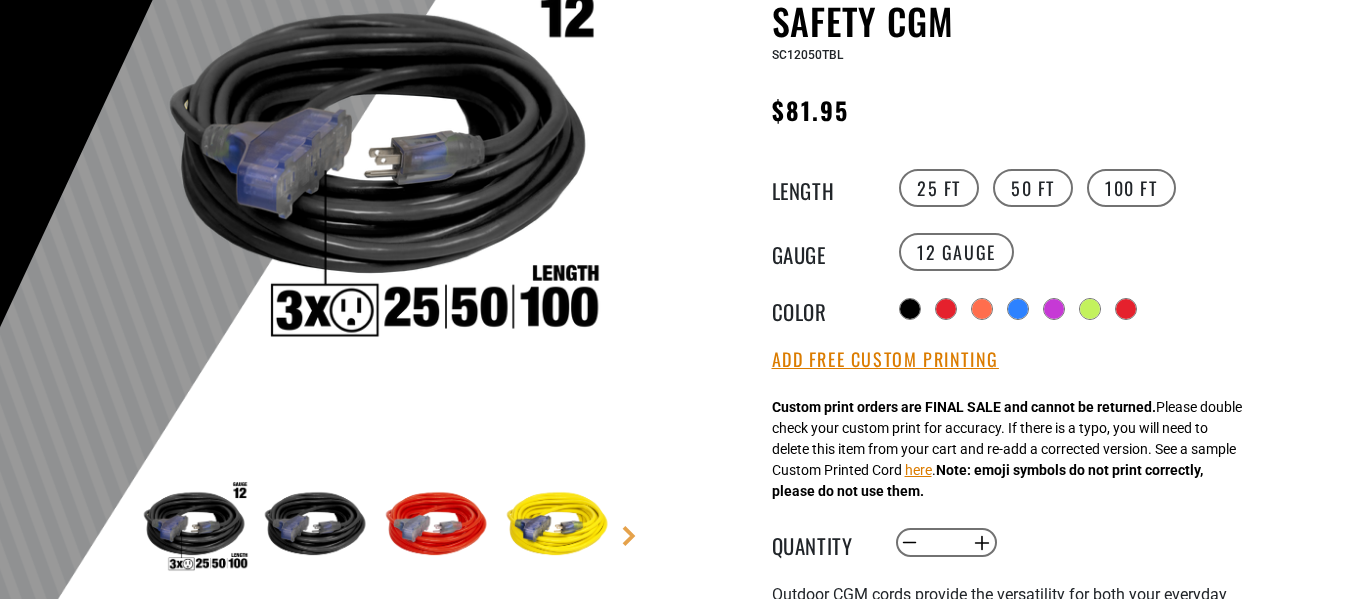 scroll, scrollTop: 300, scrollLeft: 0, axis: vertical 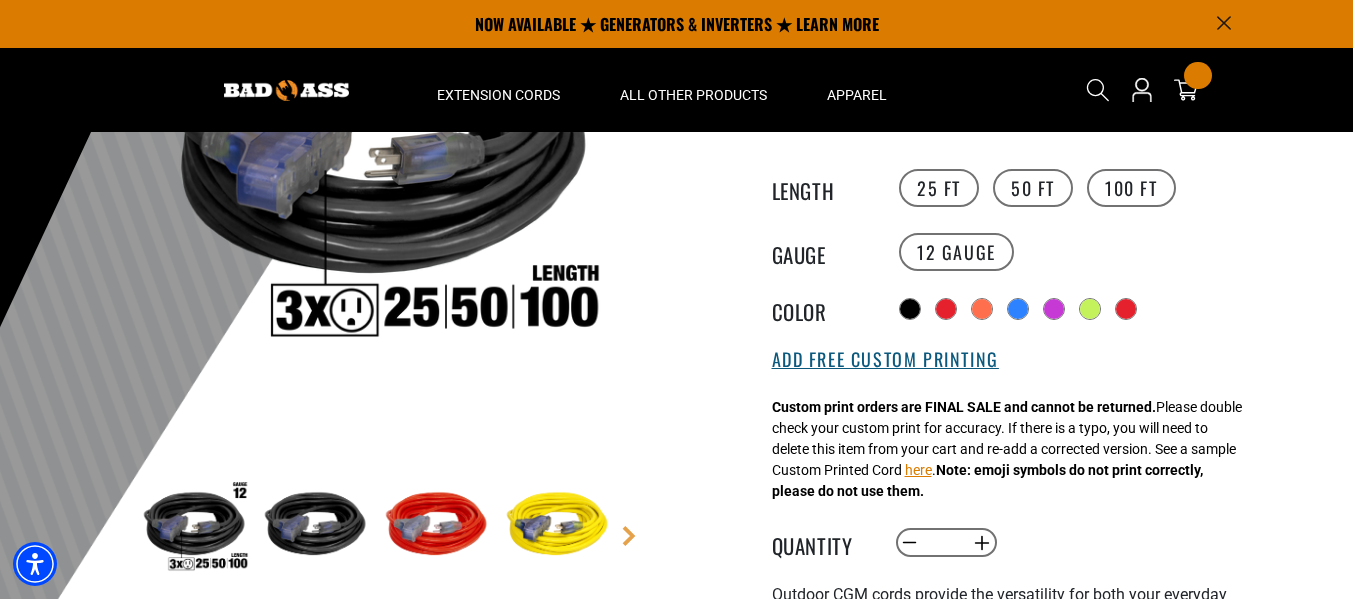 click on "Add Free Custom Printing" at bounding box center (885, 360) 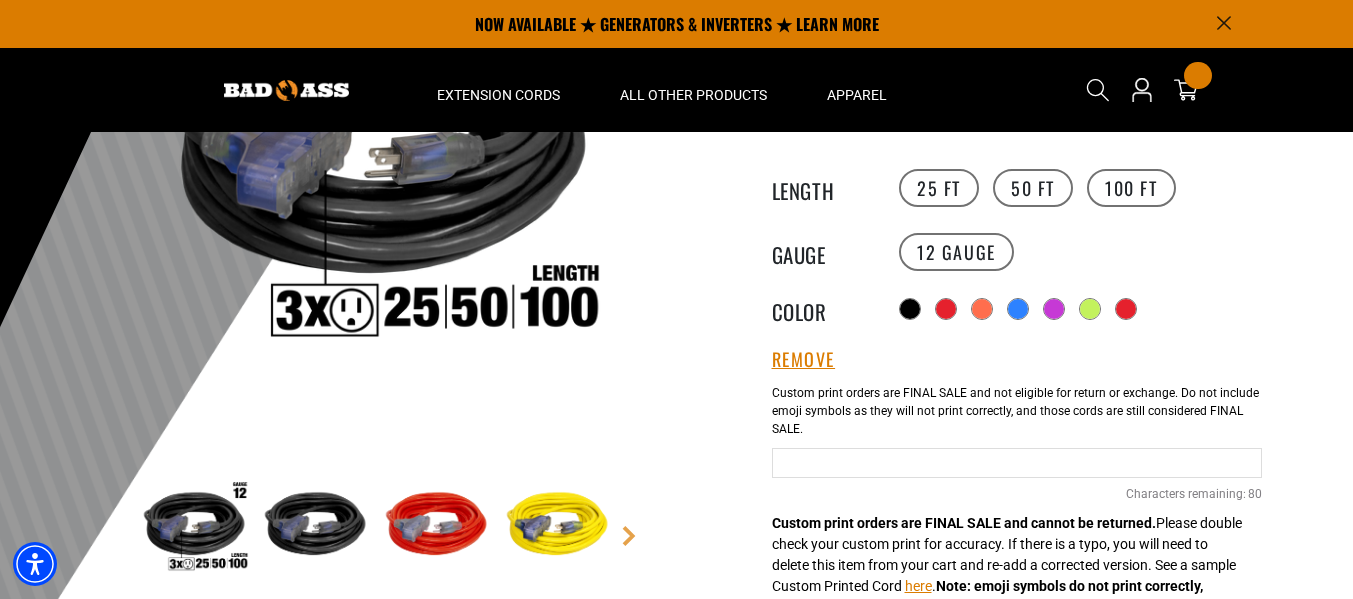click at bounding box center (1017, 463) 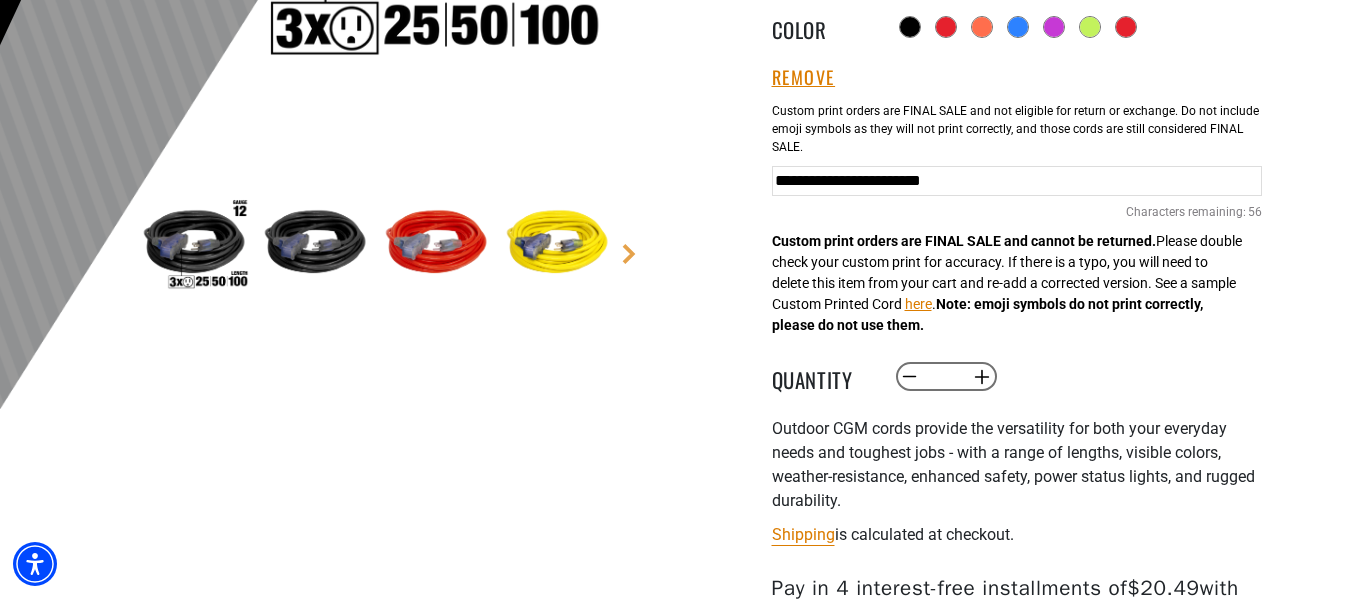 scroll, scrollTop: 600, scrollLeft: 0, axis: vertical 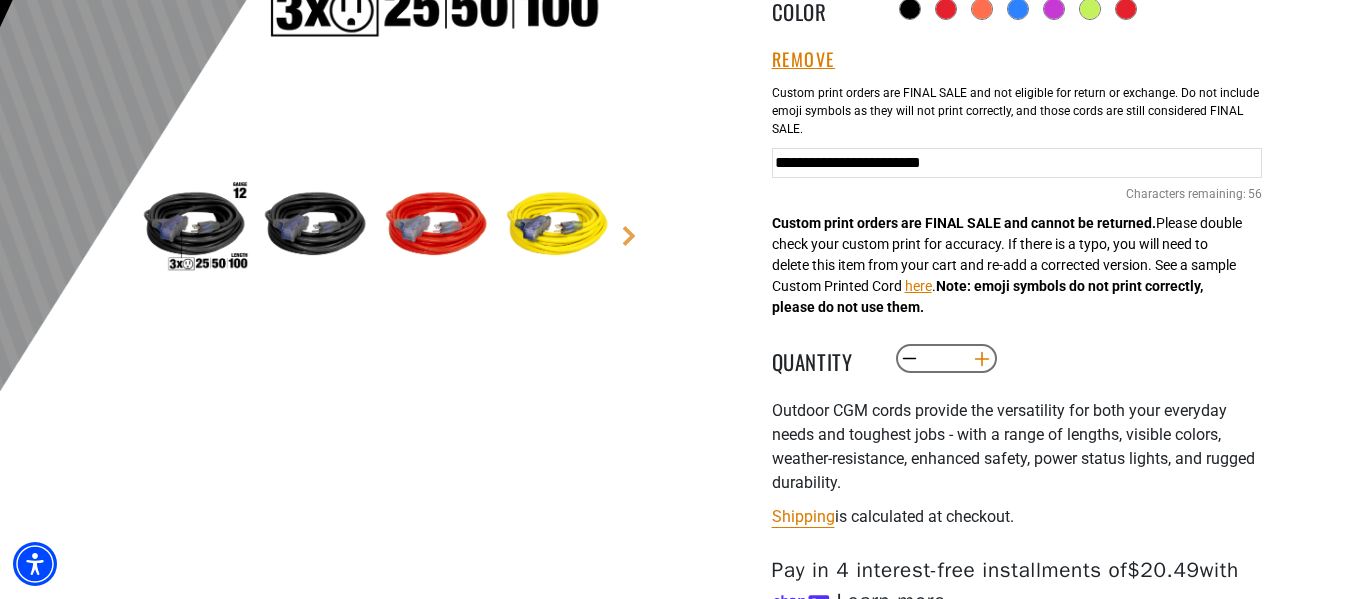 click on "Increase quantity for Outdoor Dual Lighted 3-Outlet Extension Cord w/ Safety CGM" at bounding box center (981, 359) 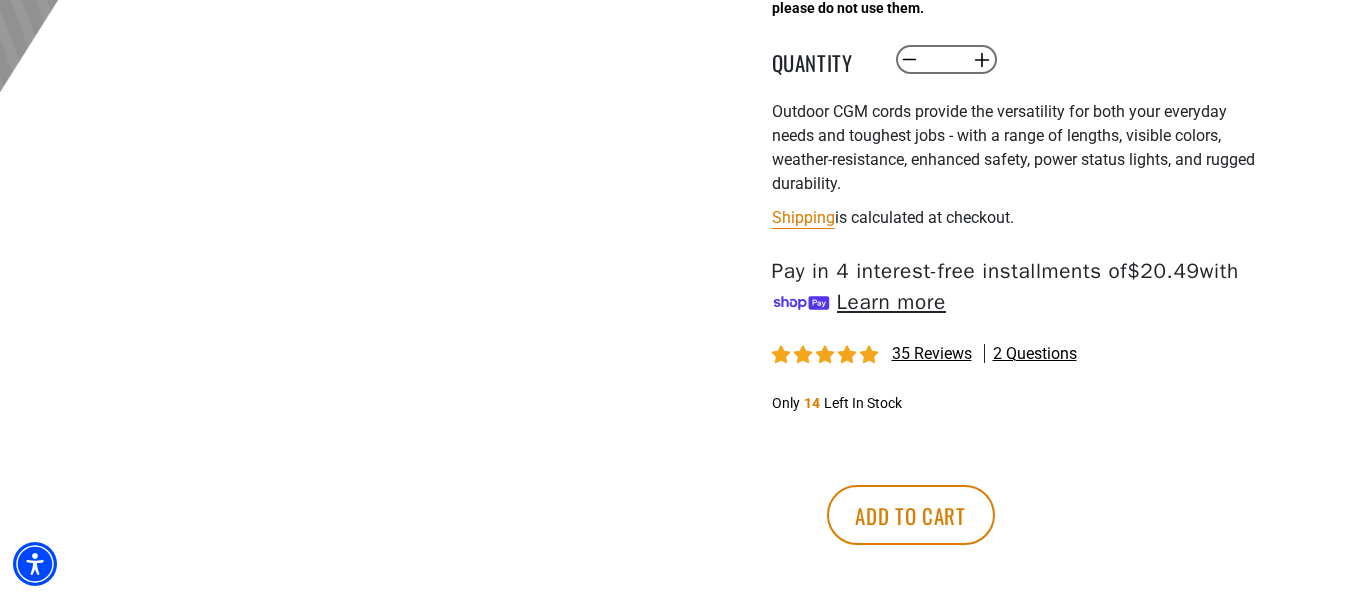 scroll, scrollTop: 900, scrollLeft: 0, axis: vertical 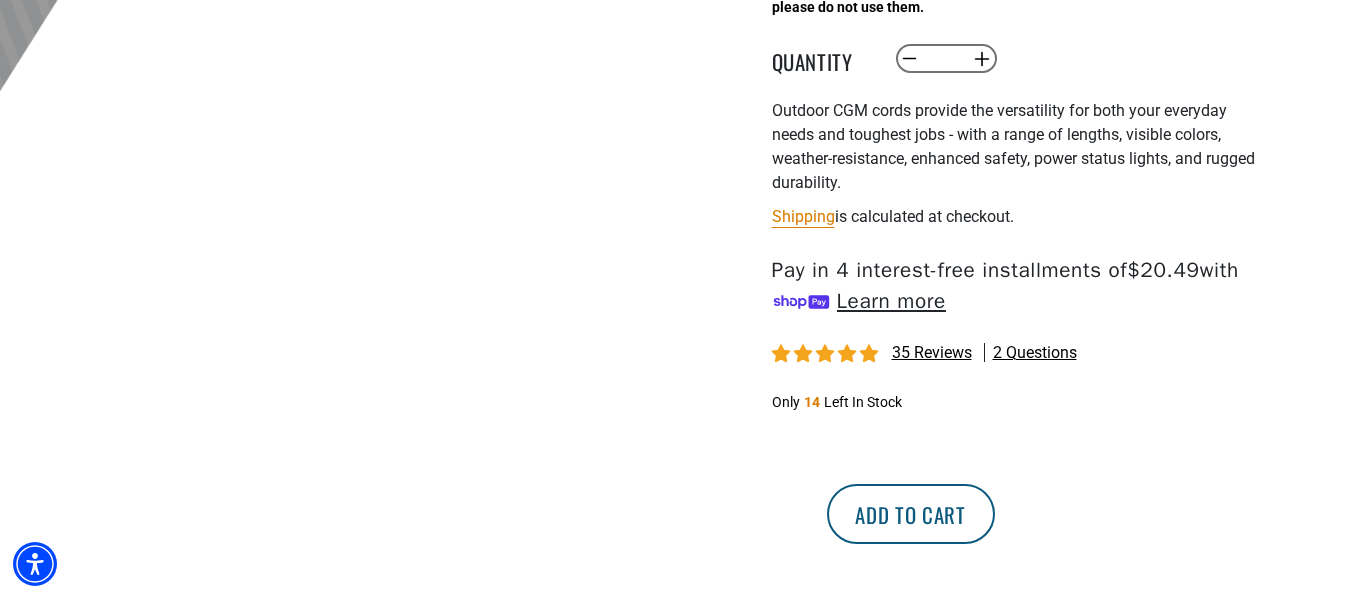 click on "Add to cart" at bounding box center (911, 514) 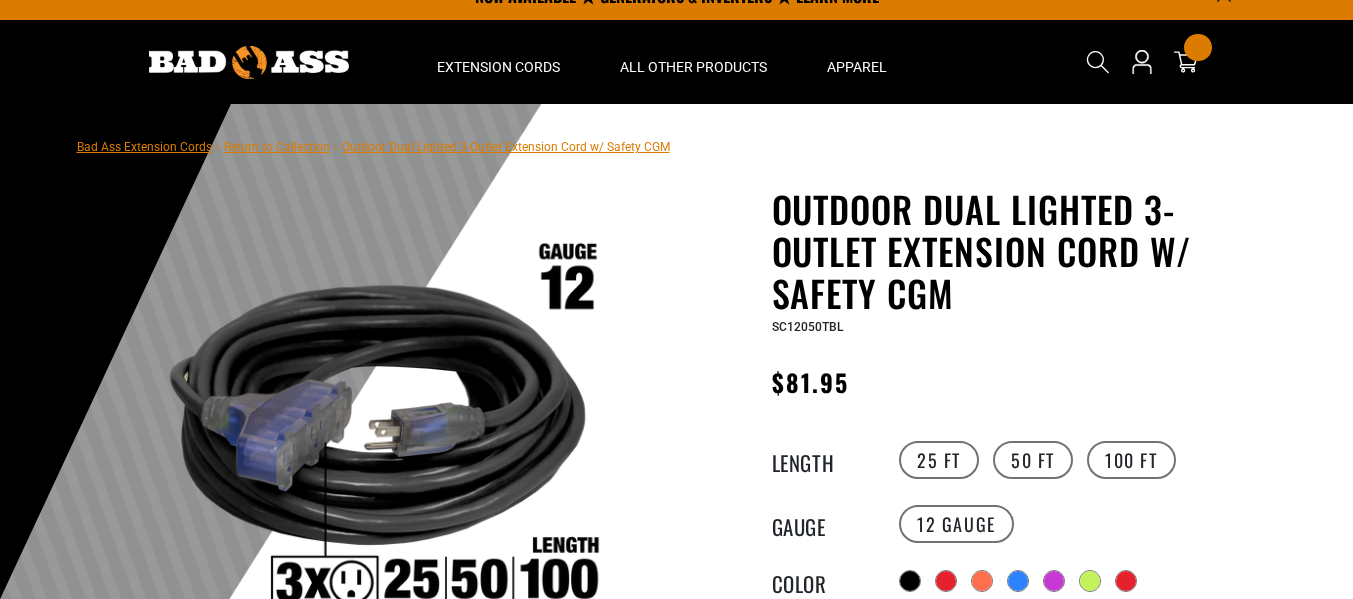scroll, scrollTop: 0, scrollLeft: 0, axis: both 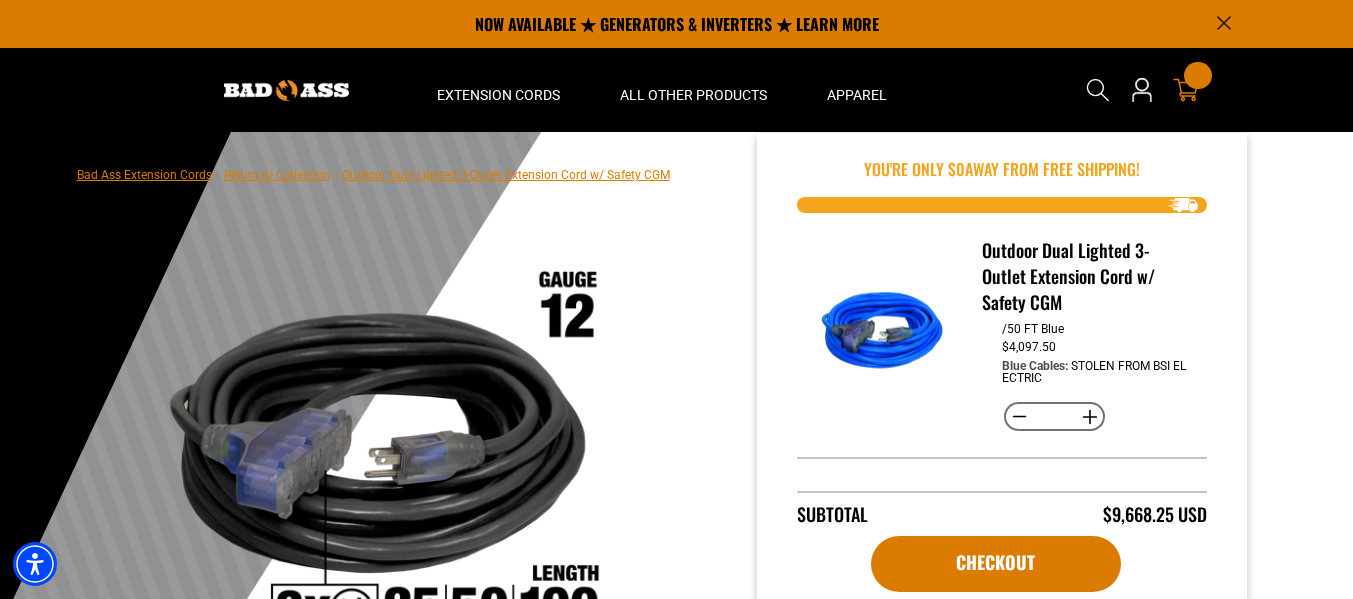 click 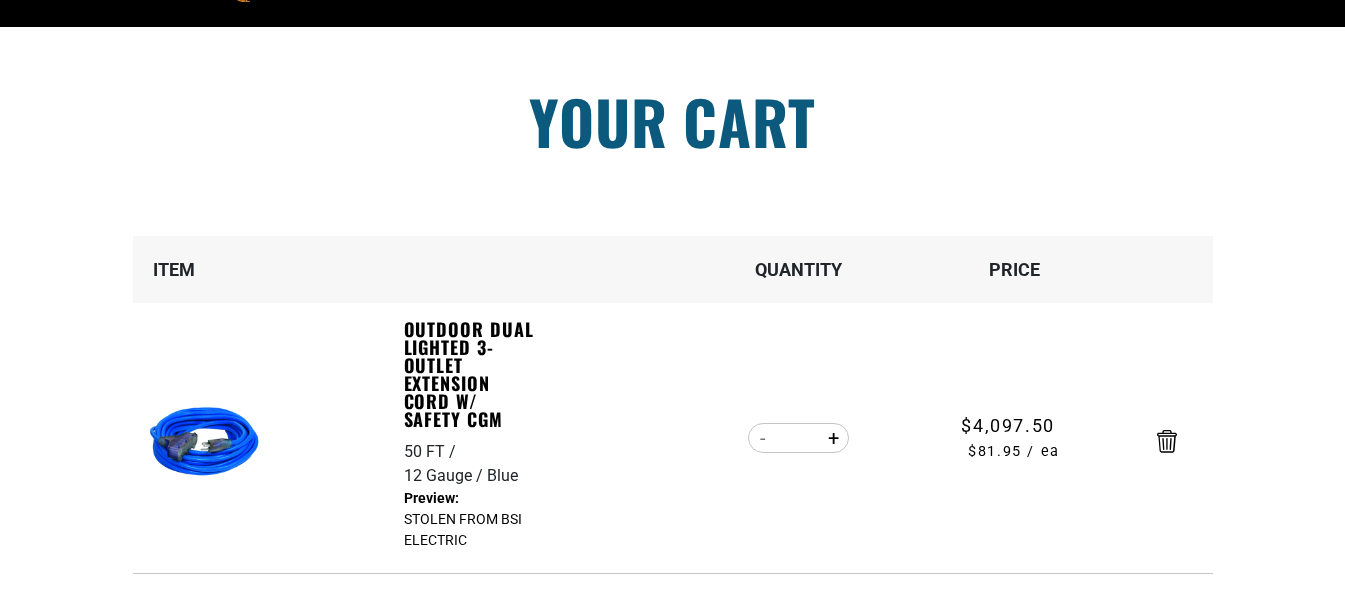 scroll, scrollTop: 200, scrollLeft: 0, axis: vertical 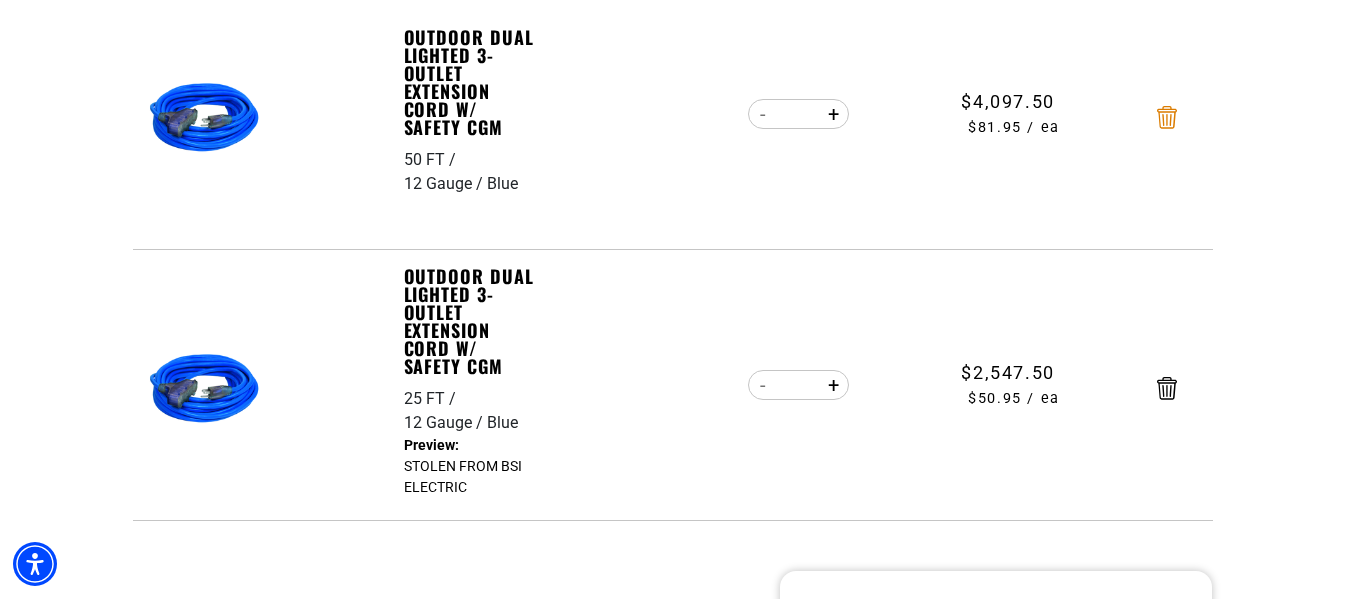 click 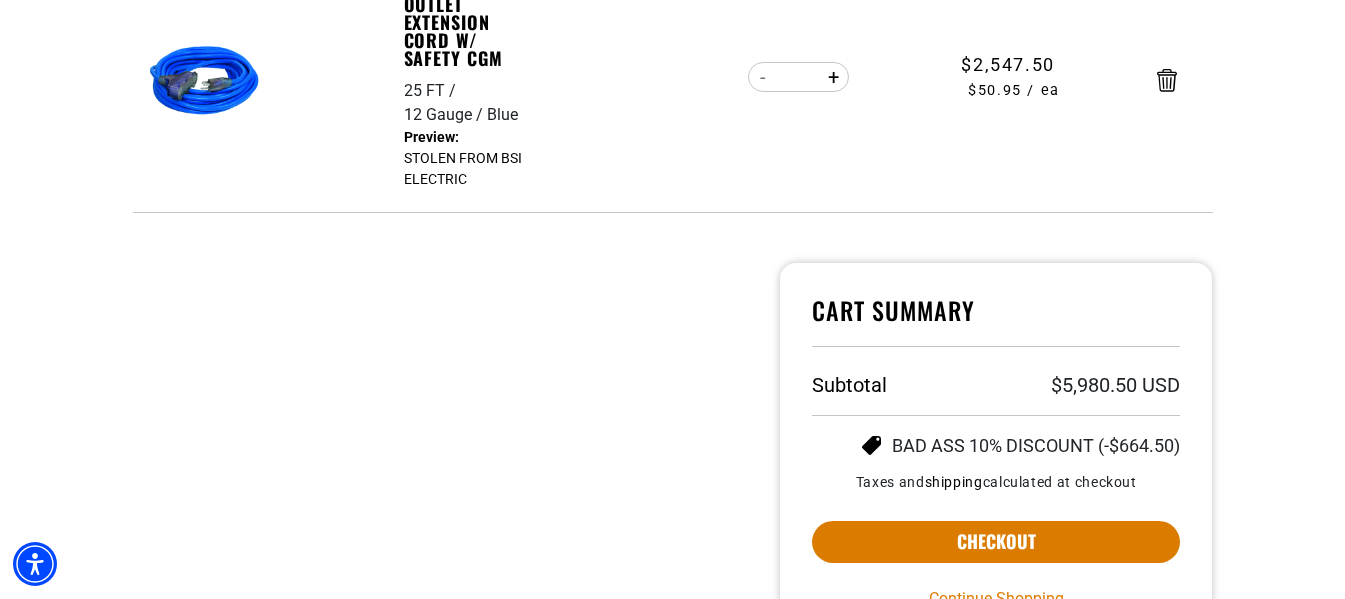 scroll, scrollTop: 800, scrollLeft: 0, axis: vertical 